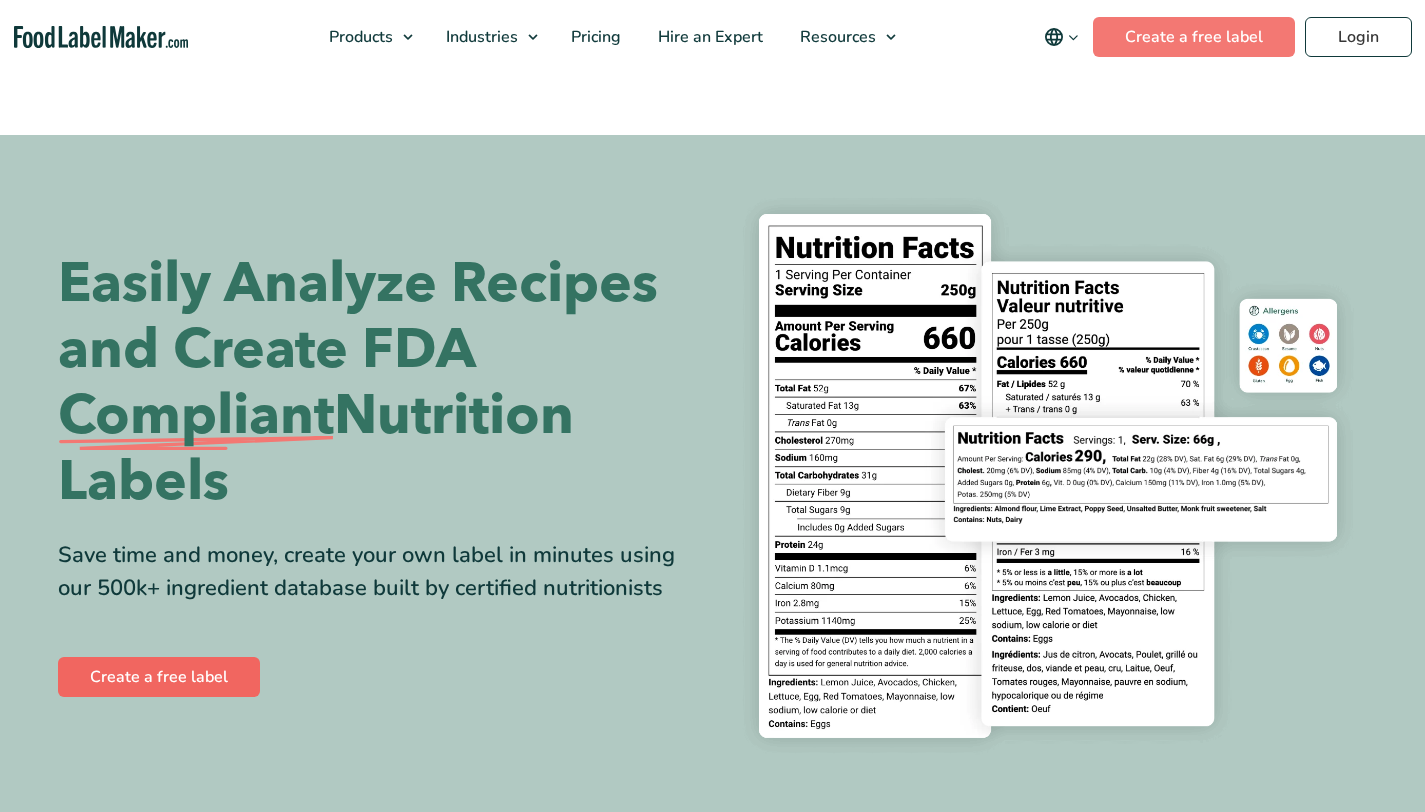 scroll, scrollTop: 0, scrollLeft: 0, axis: both 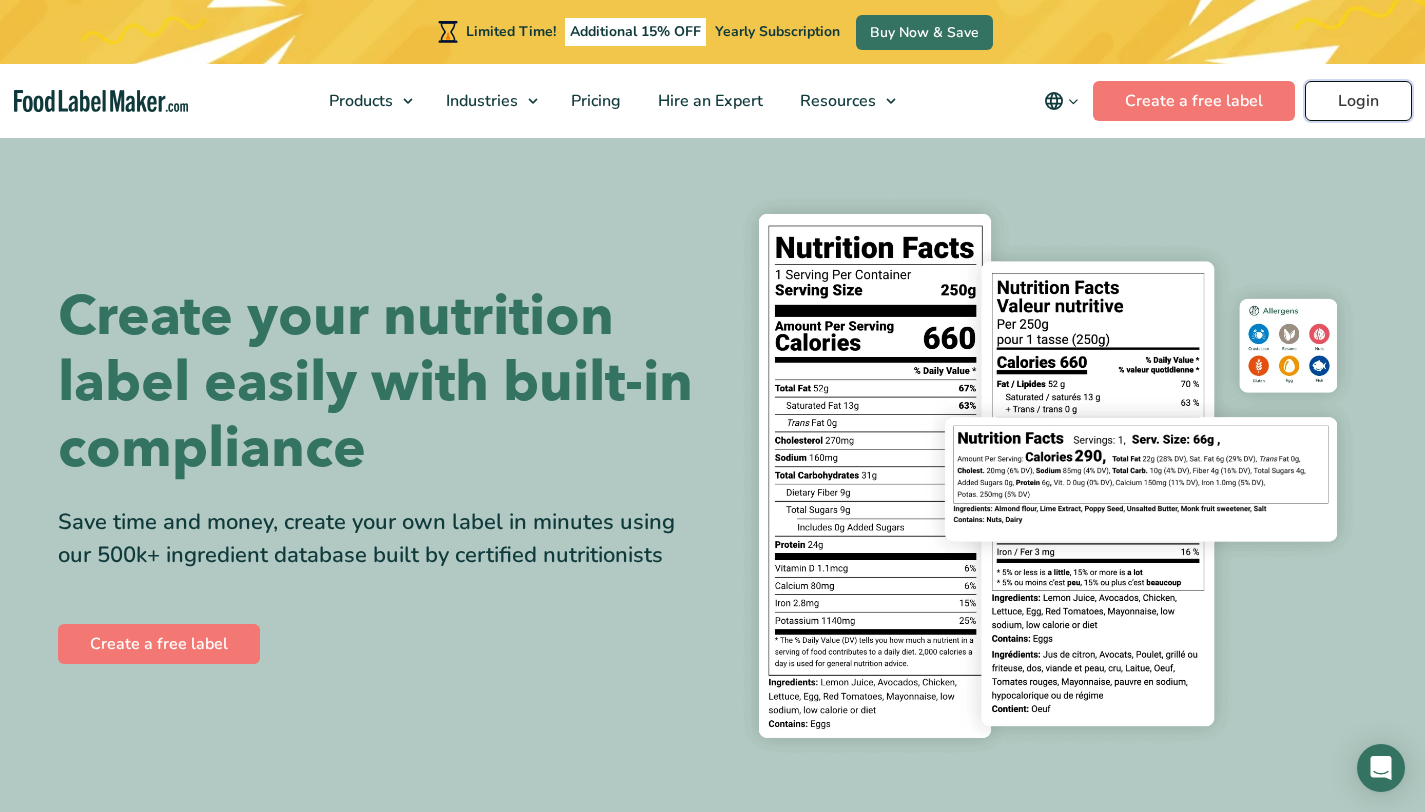 click on "Login" at bounding box center [1358, 101] 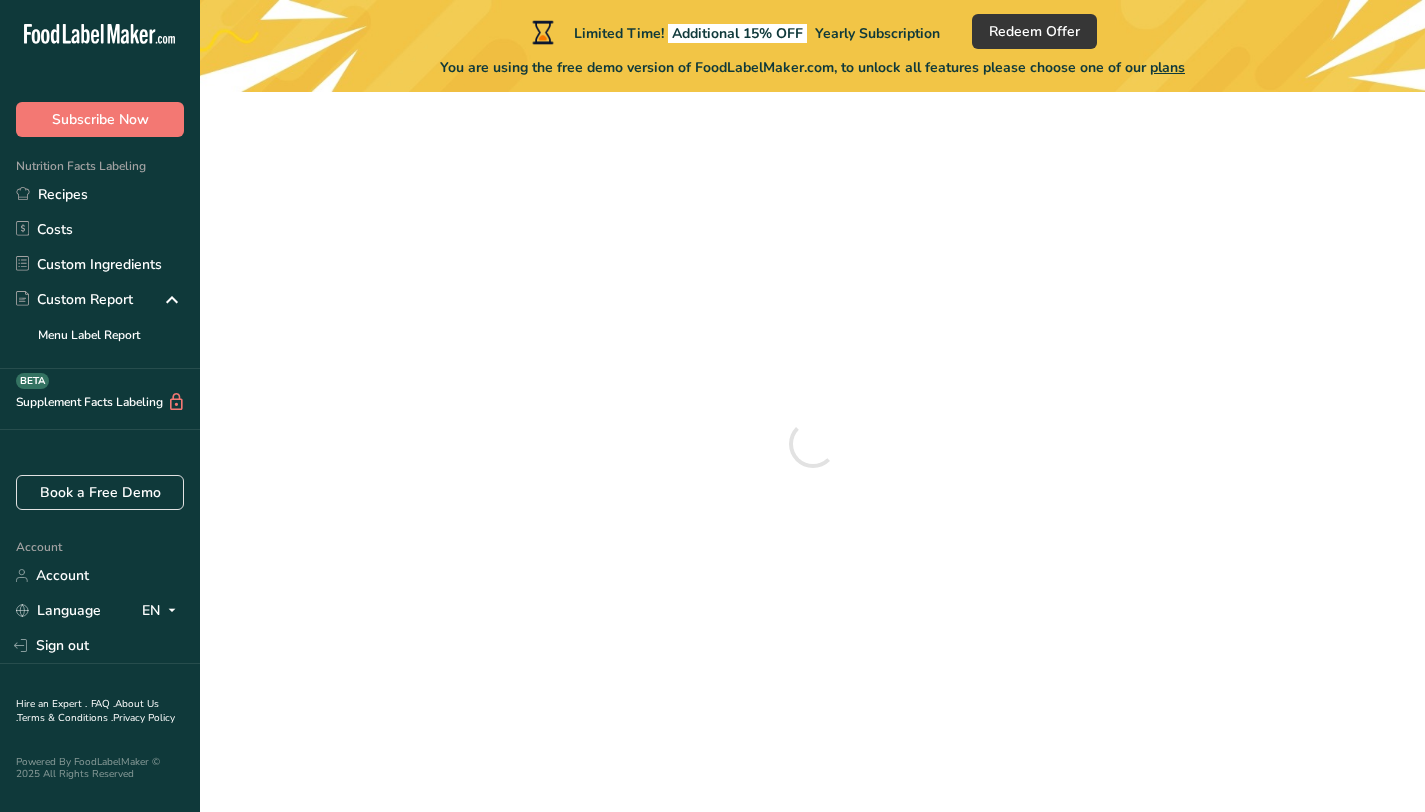 scroll, scrollTop: 0, scrollLeft: 0, axis: both 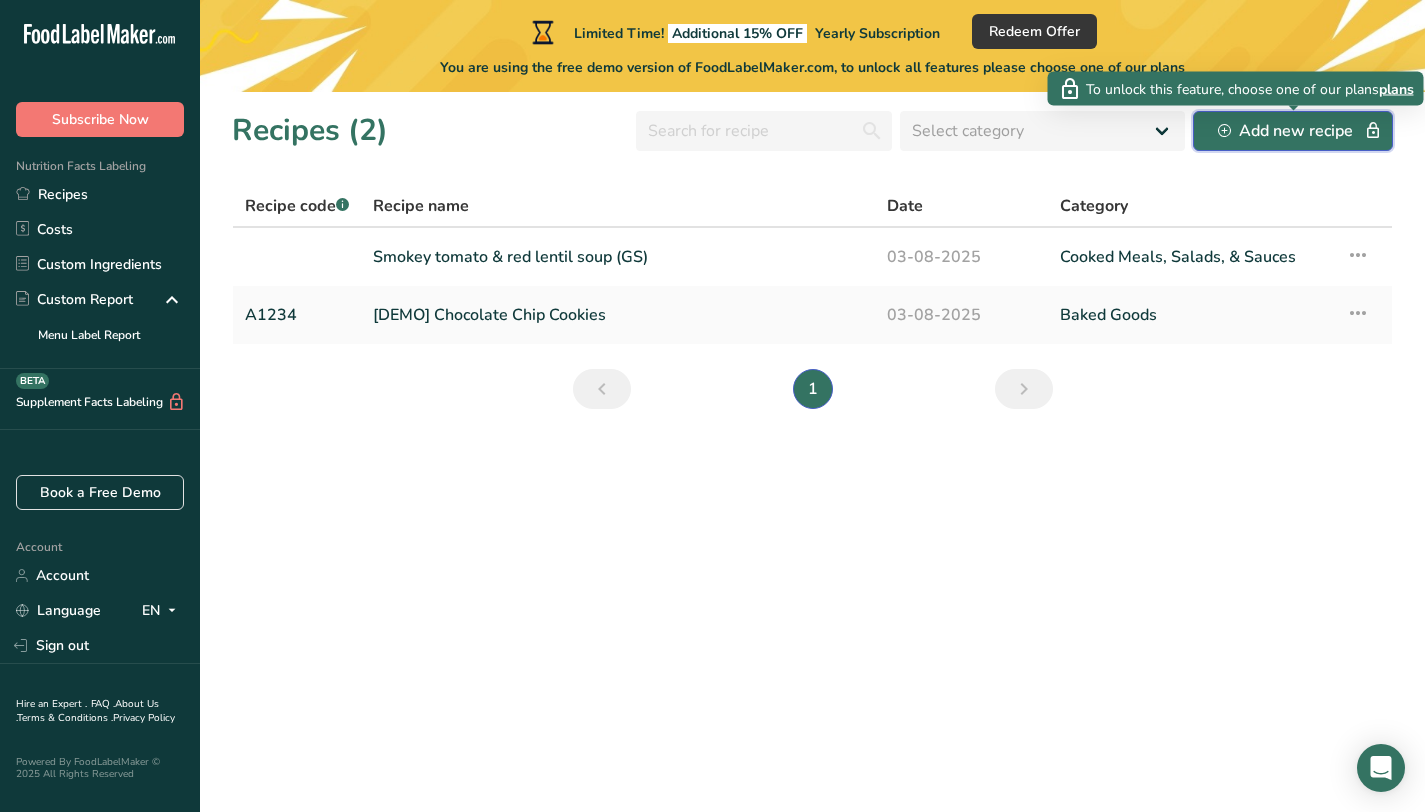 click on "Add new recipe" at bounding box center (1293, 131) 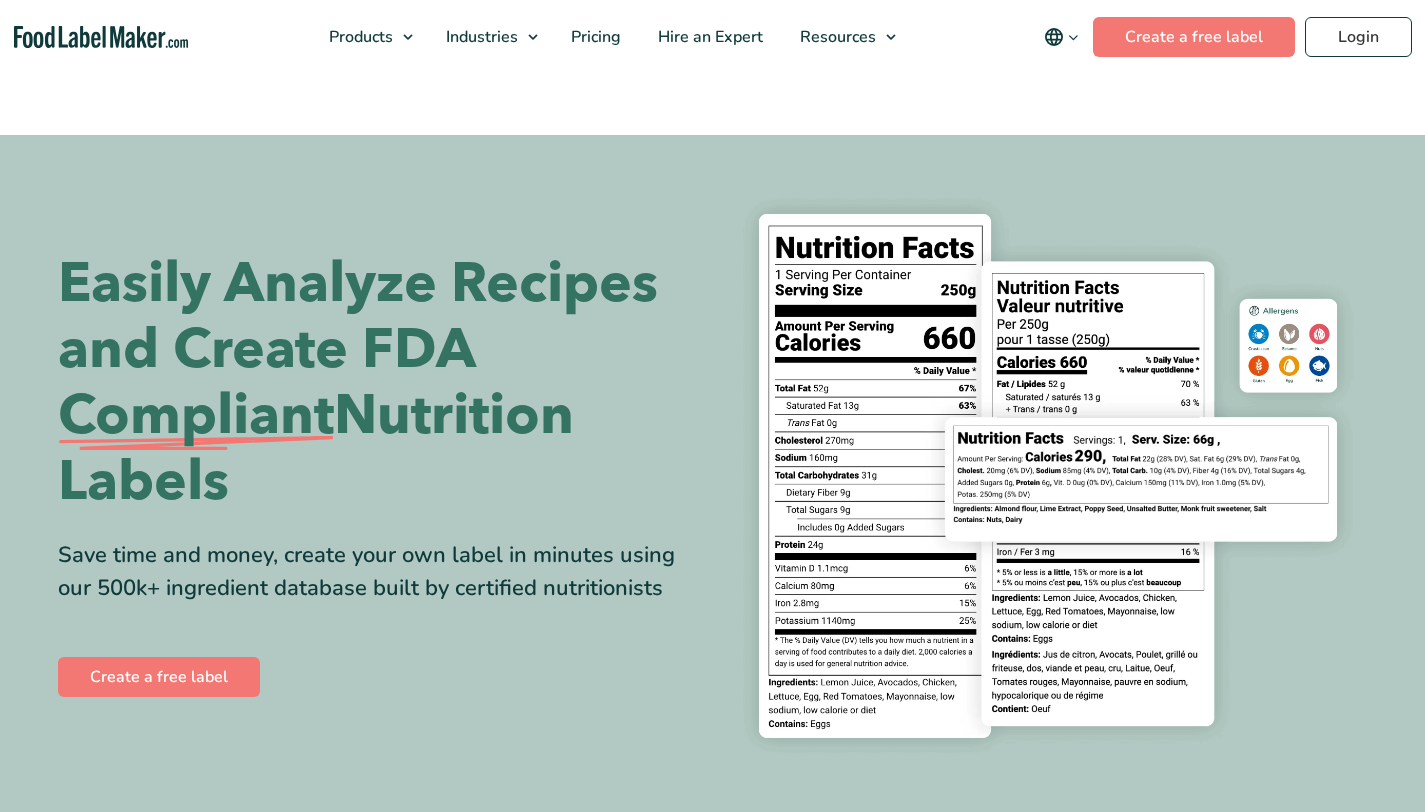 scroll, scrollTop: 0, scrollLeft: 0, axis: both 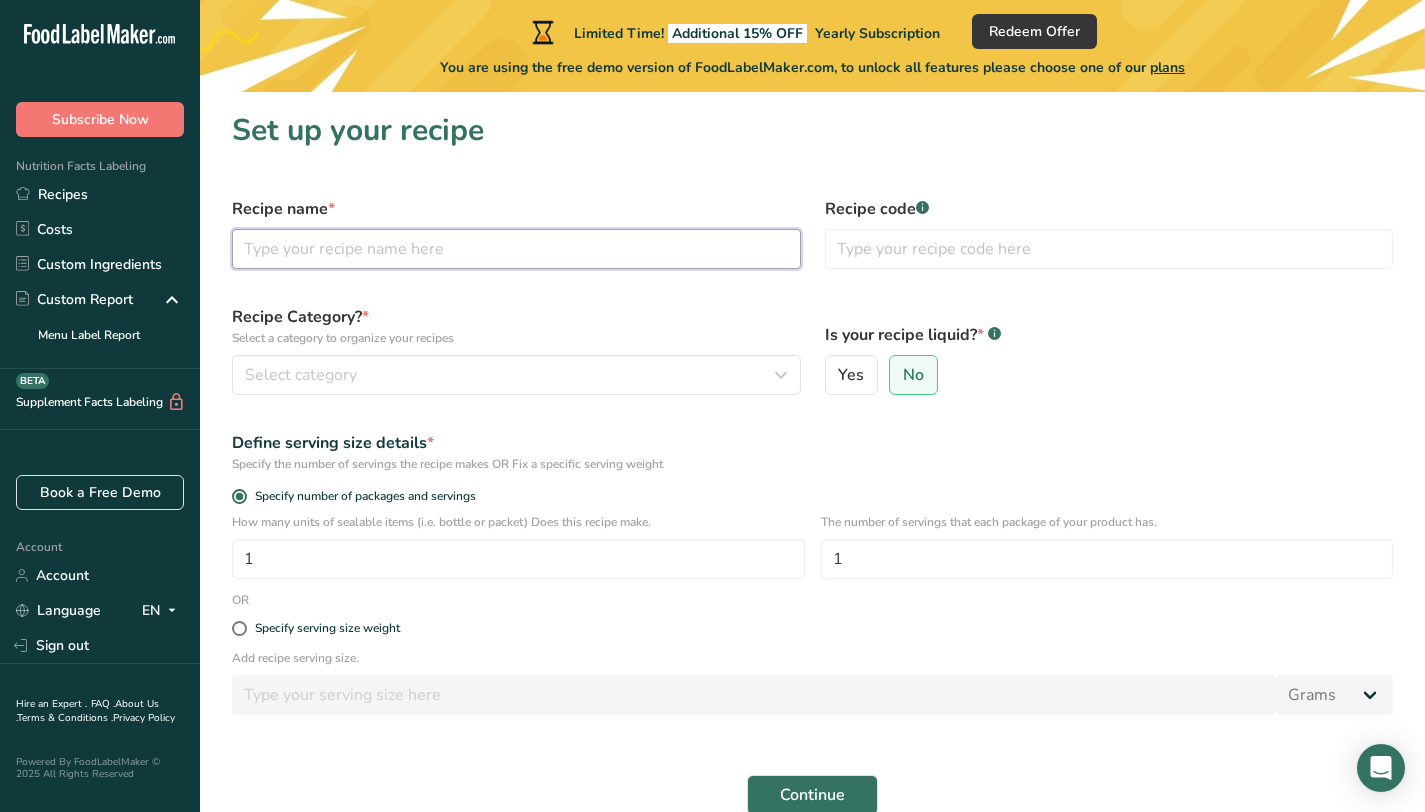 click at bounding box center (516, 249) 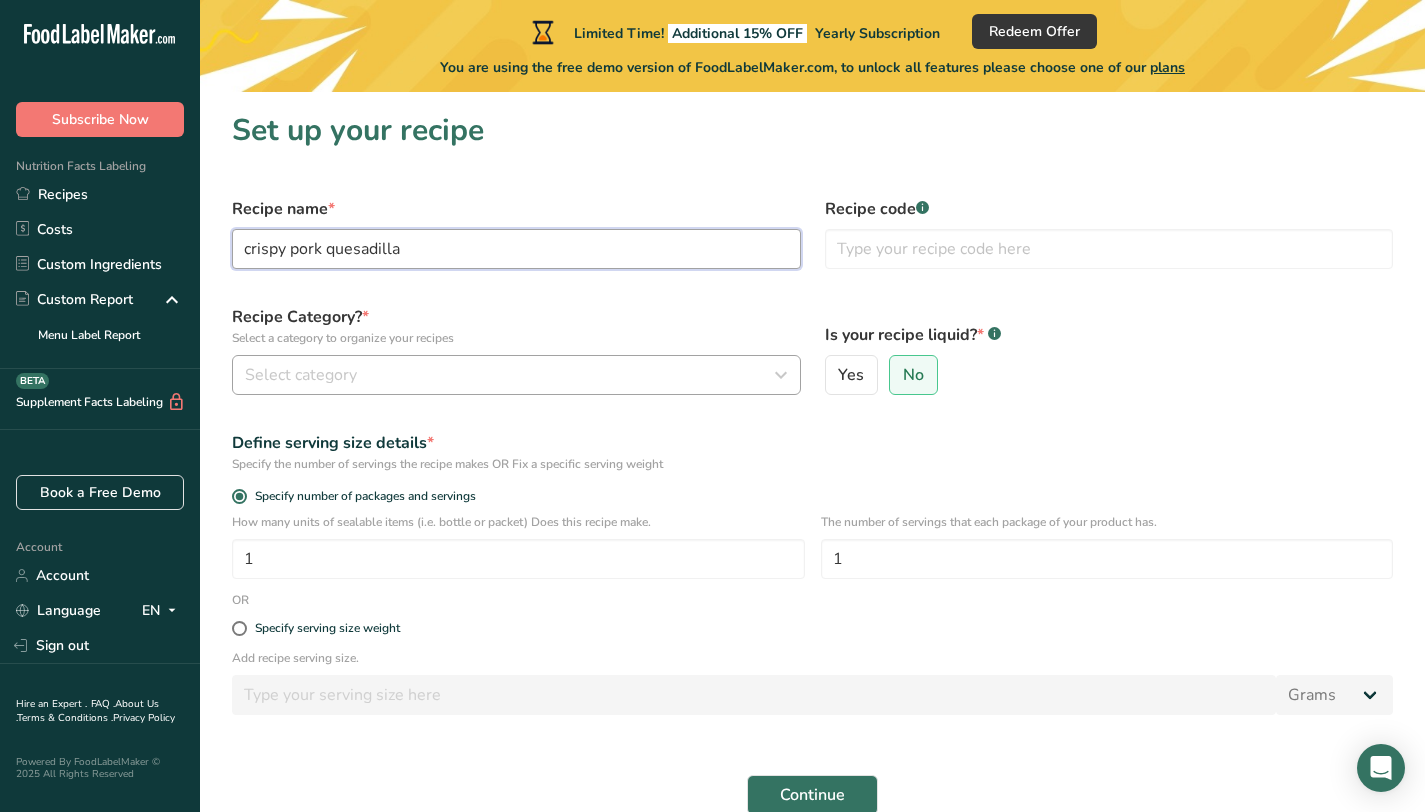 type on "crispy pork quesadilla" 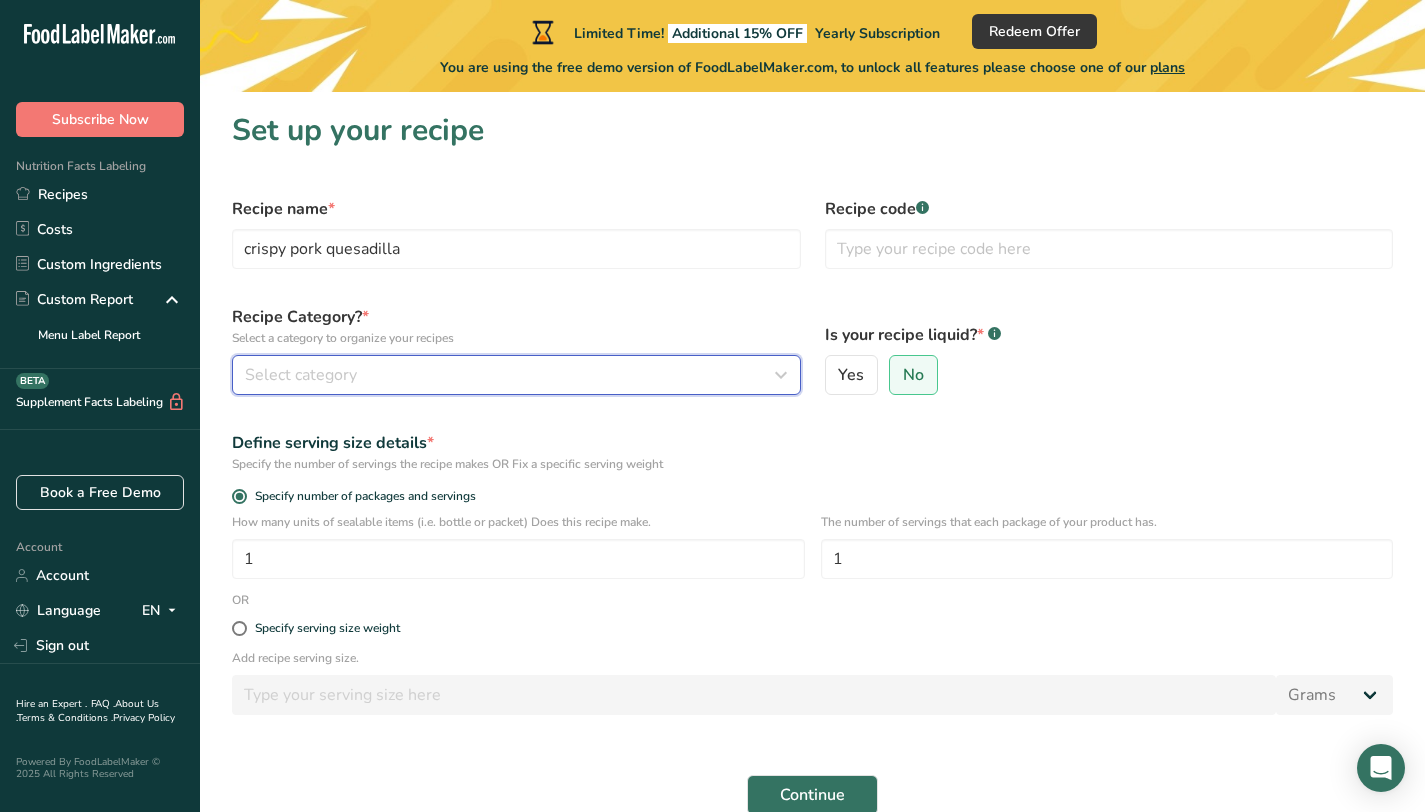 click on "Select category" at bounding box center [510, 375] 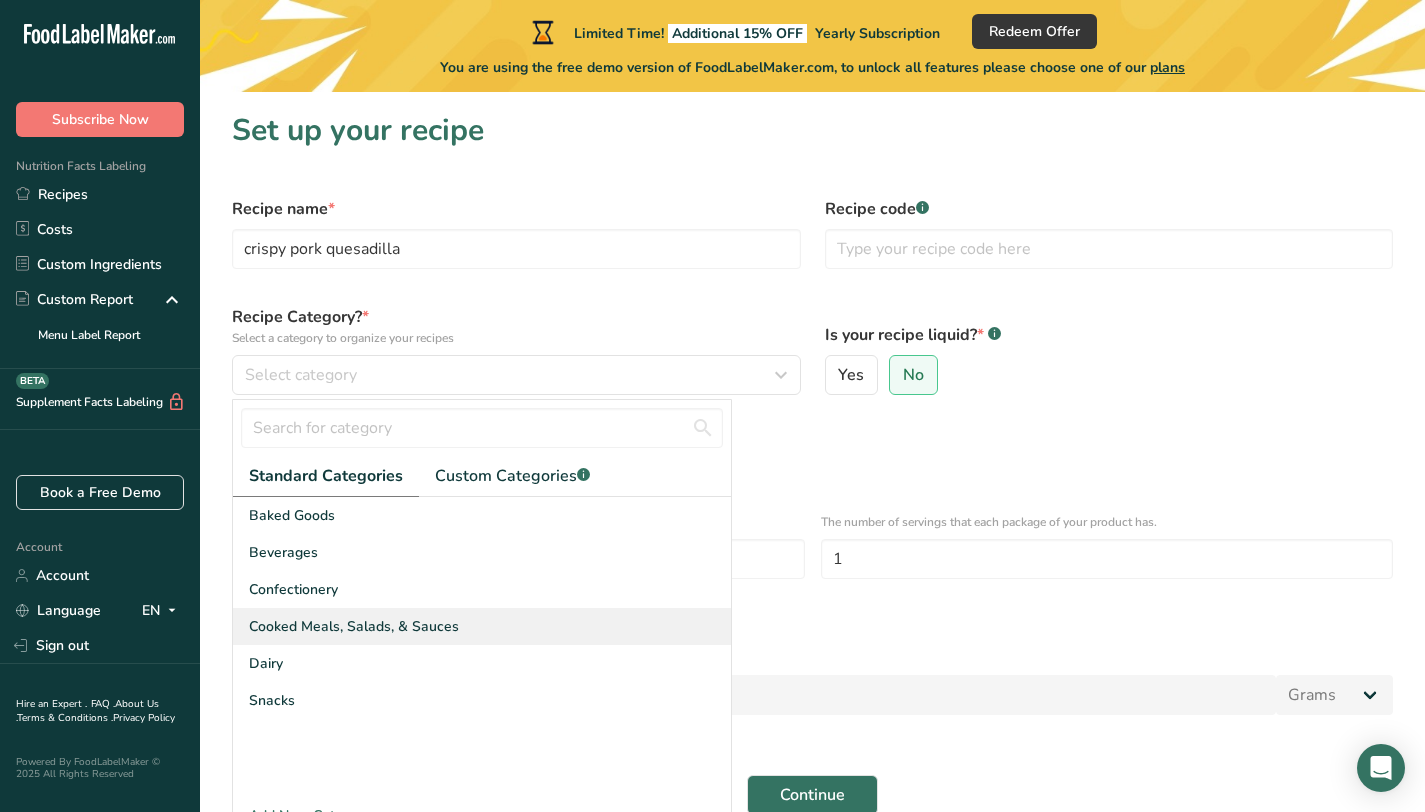 click on "Cooked Meals, Salads, & Sauces" at bounding box center [482, 626] 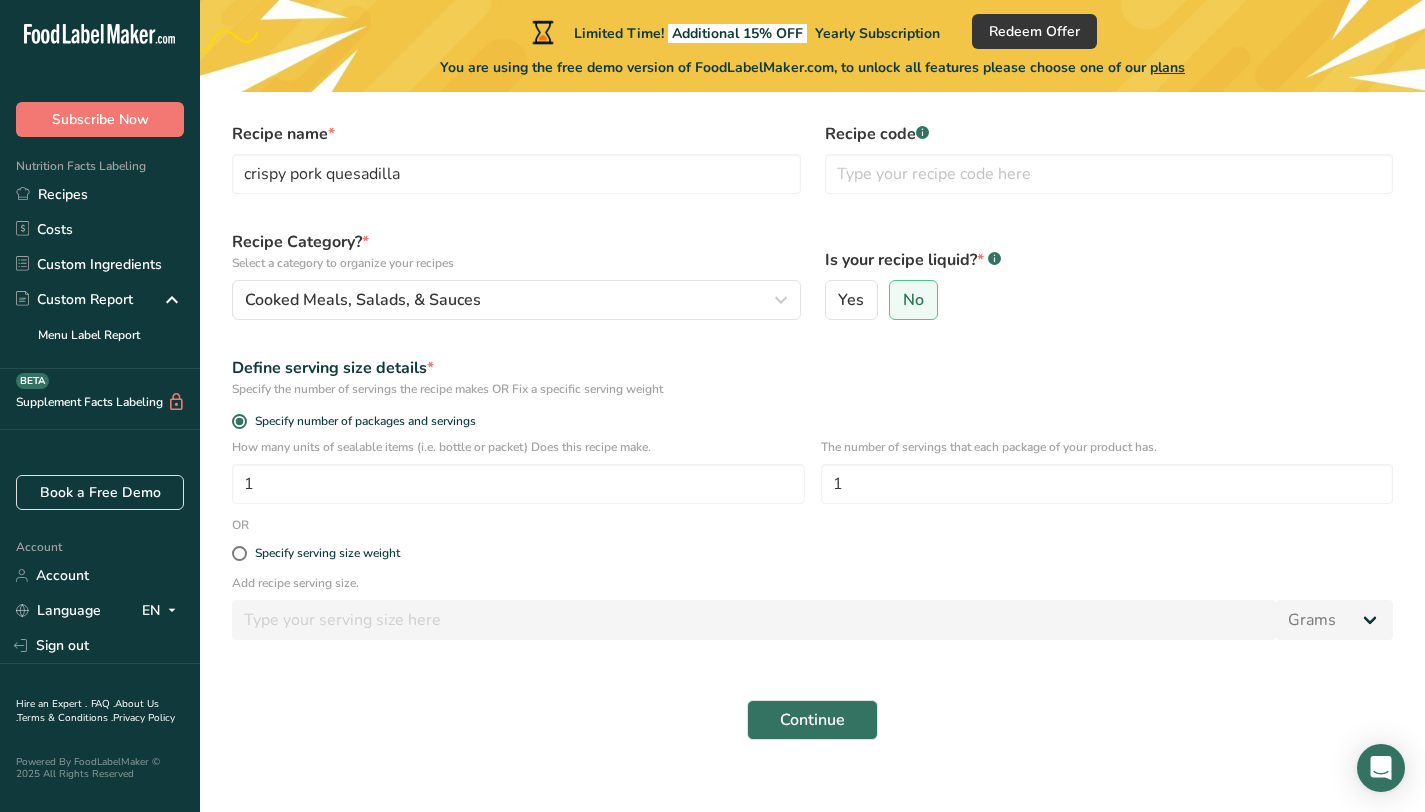 scroll, scrollTop: 99, scrollLeft: 0, axis: vertical 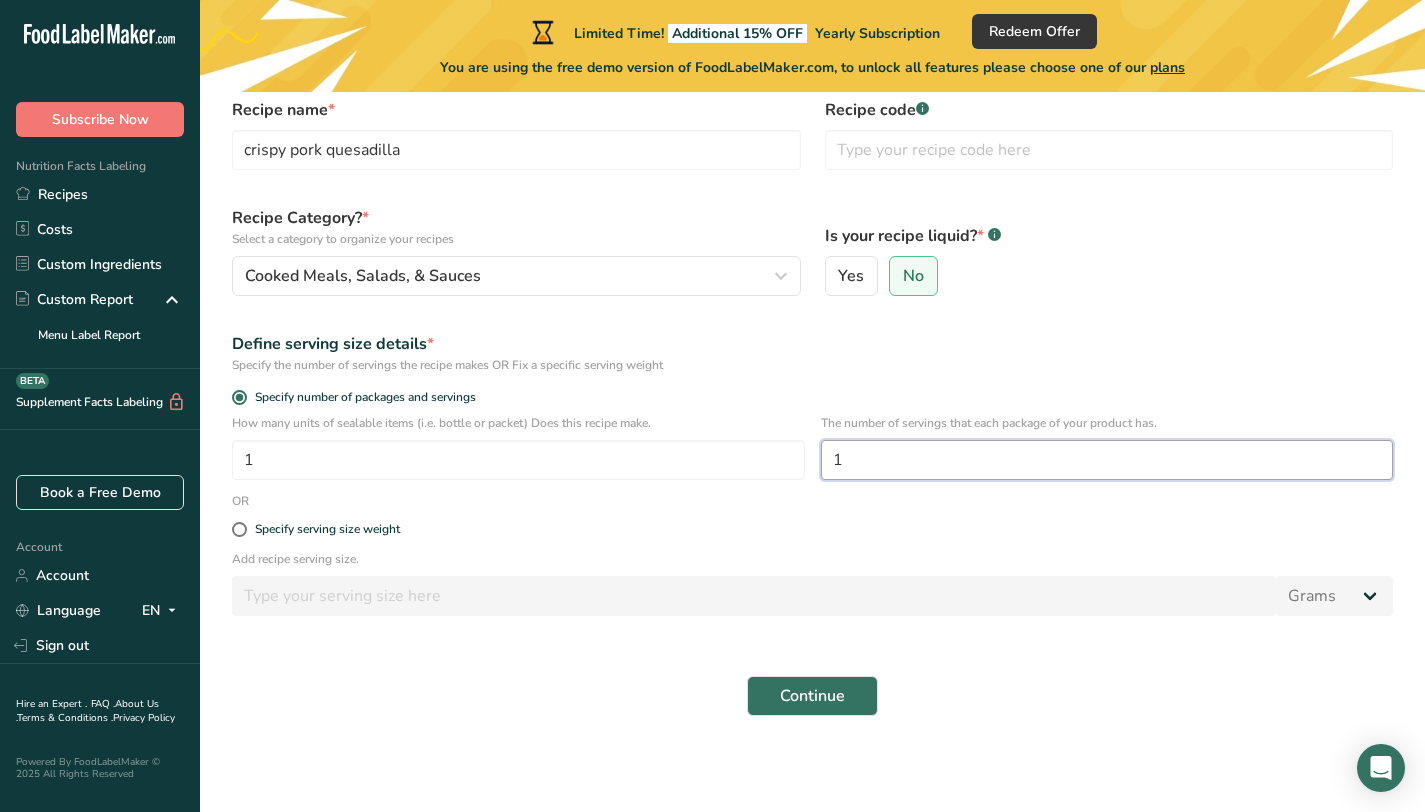 click on "1" at bounding box center (1107, 460) 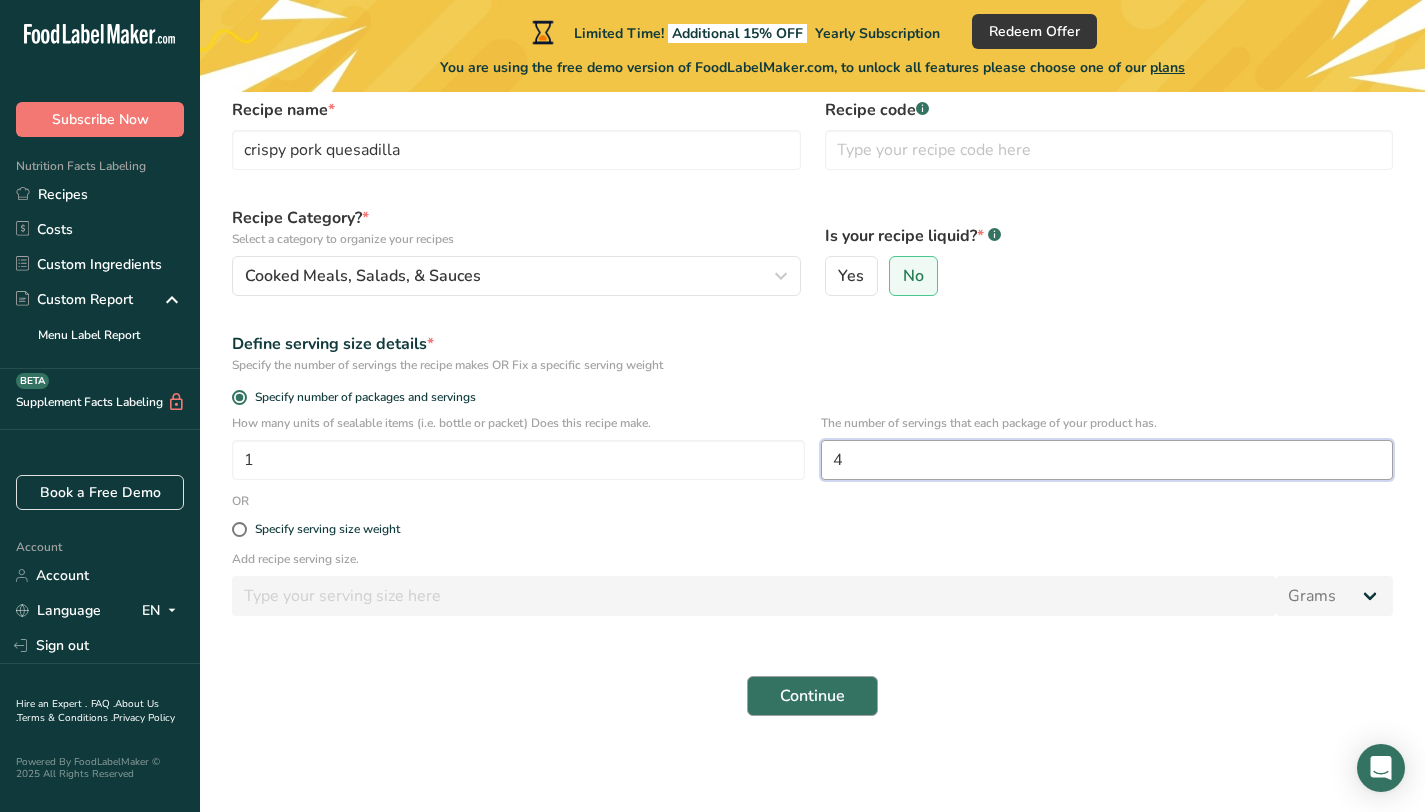 type on "4" 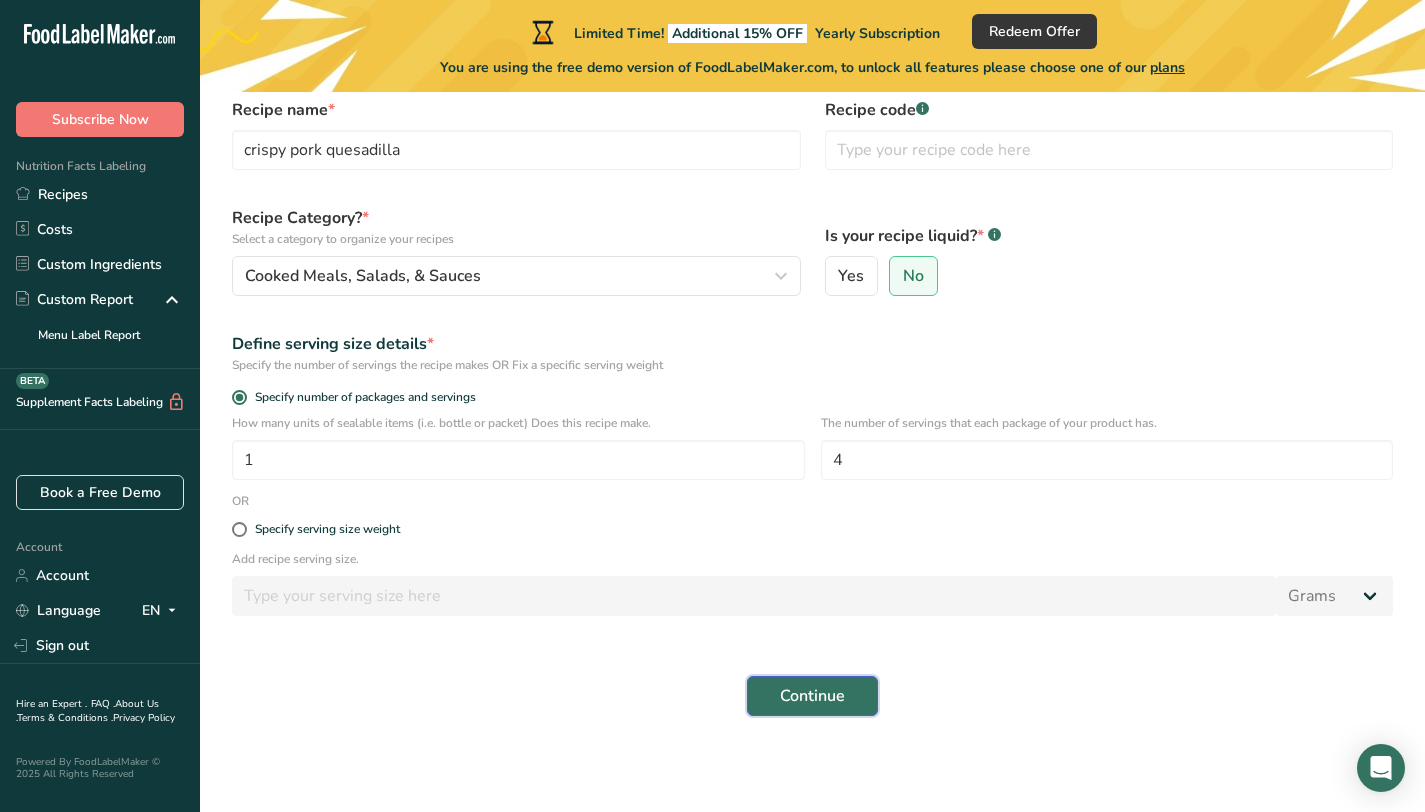 click on "Continue" at bounding box center (812, 696) 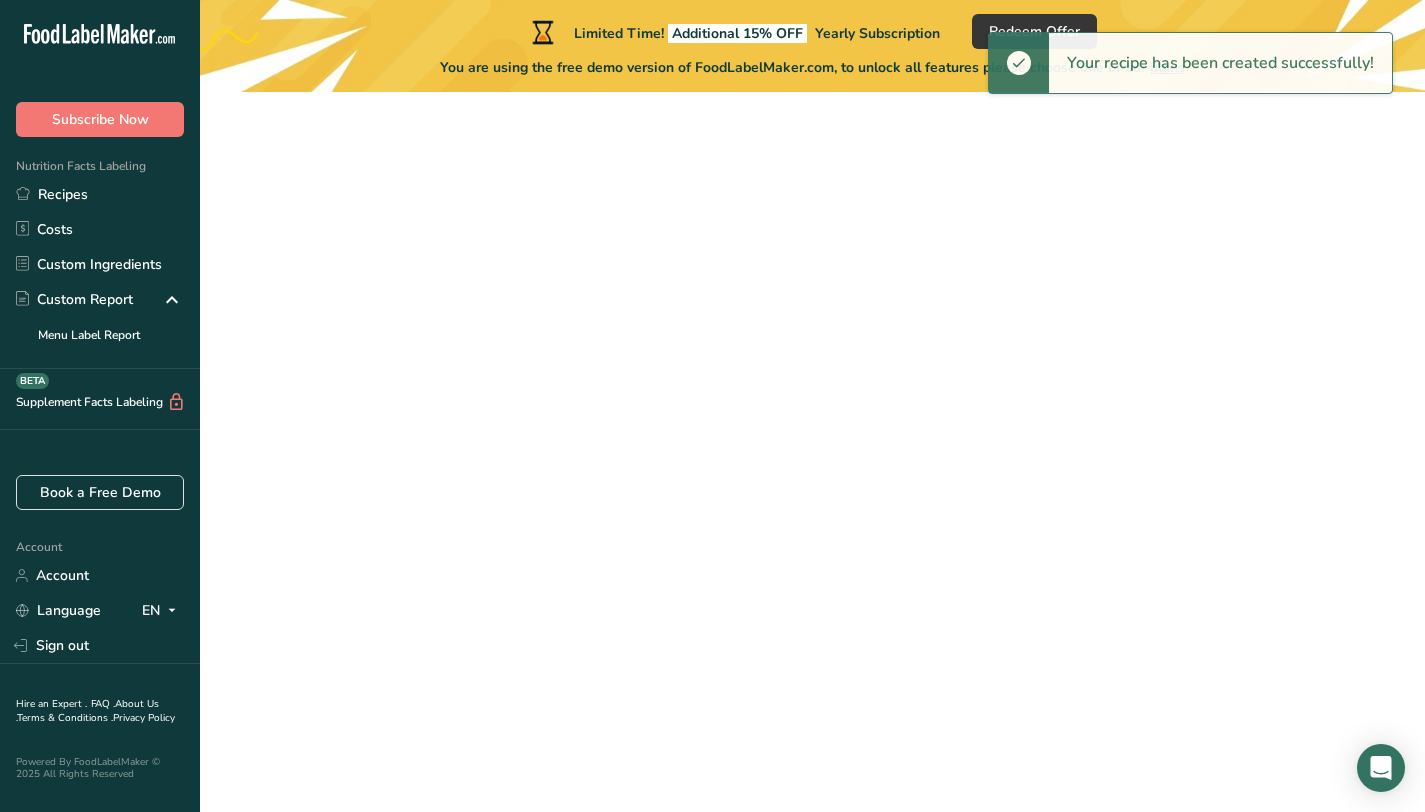 scroll, scrollTop: 0, scrollLeft: 0, axis: both 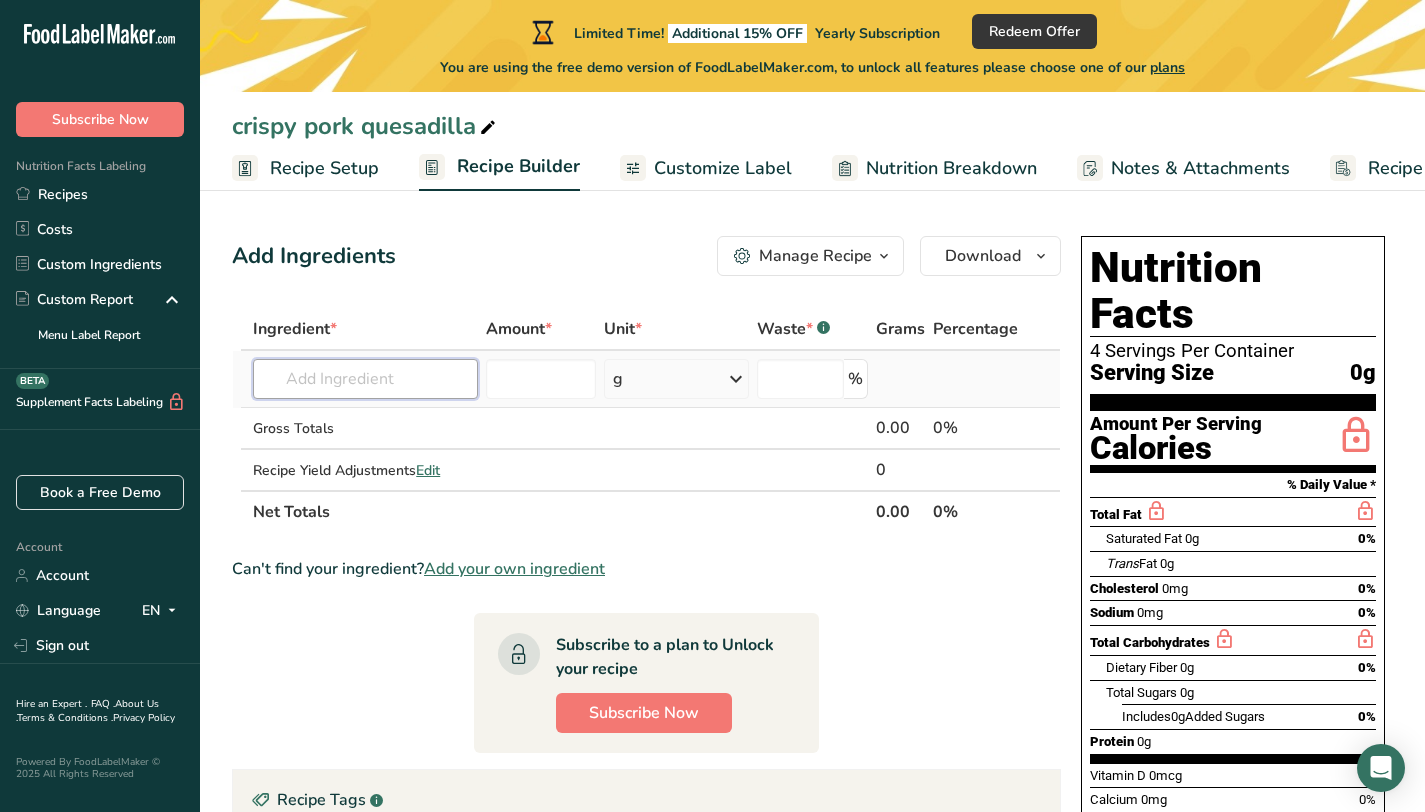 click at bounding box center [365, 379] 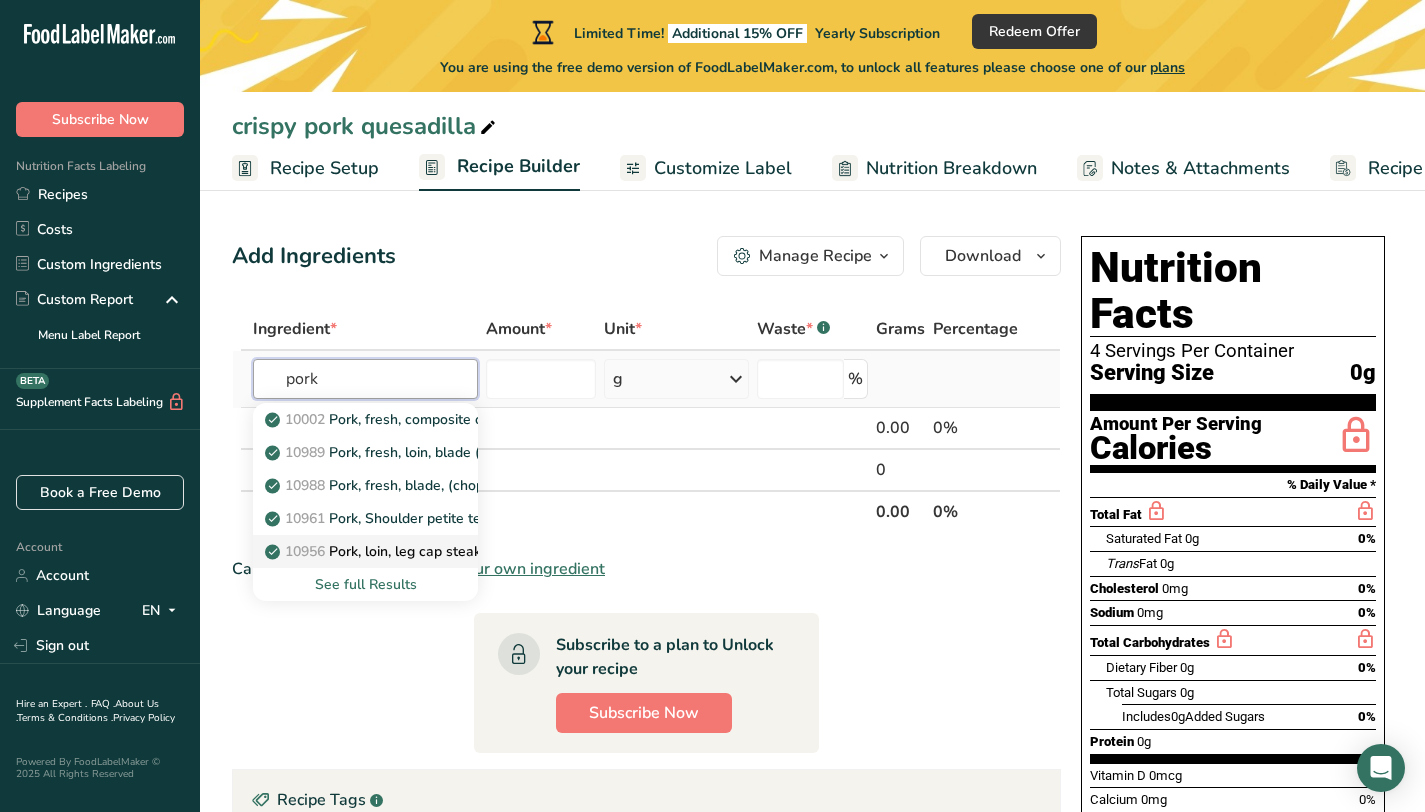type on "pork" 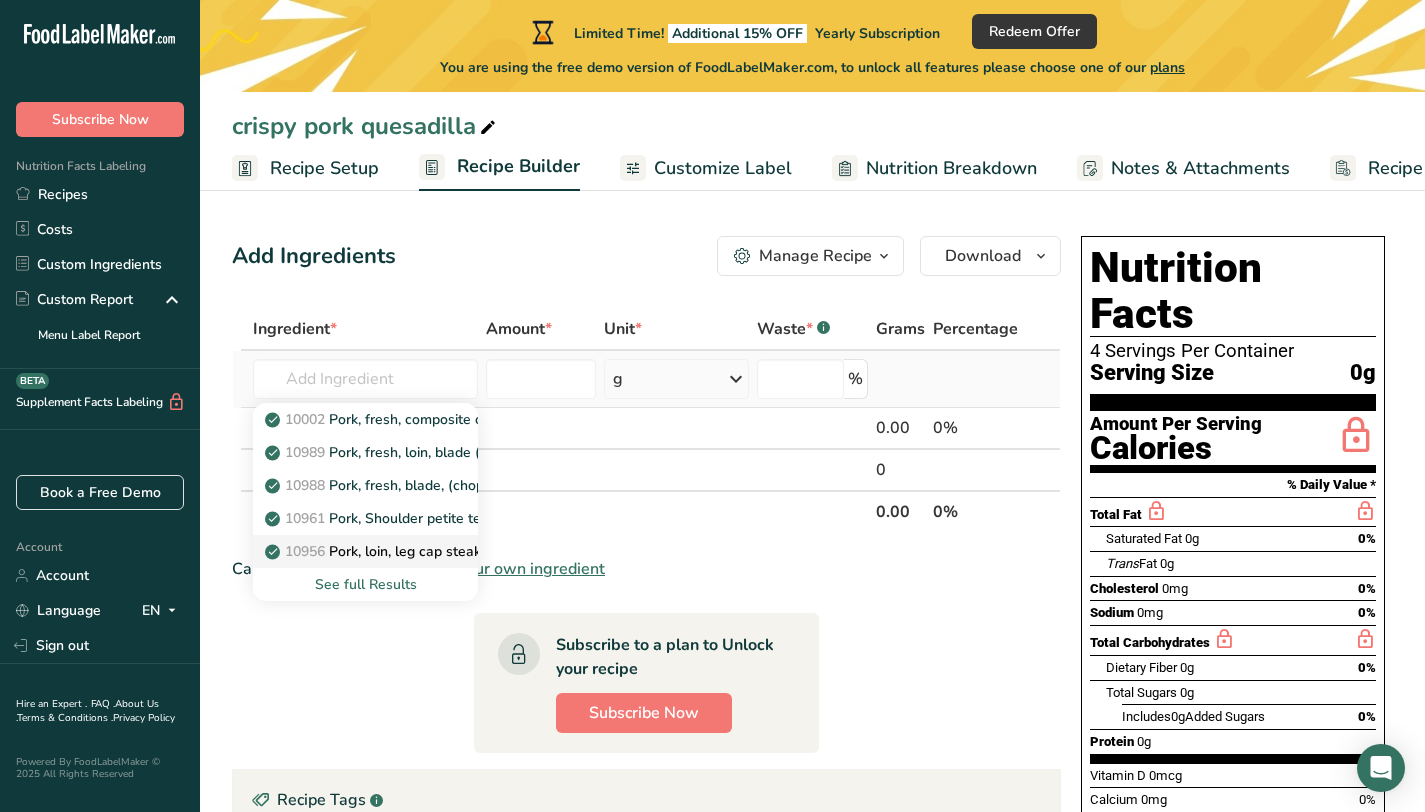 click on "10956
Pork, loin, leg cap steak, boneless, separable lean and fat, cooked, broiled" at bounding box center (536, 551) 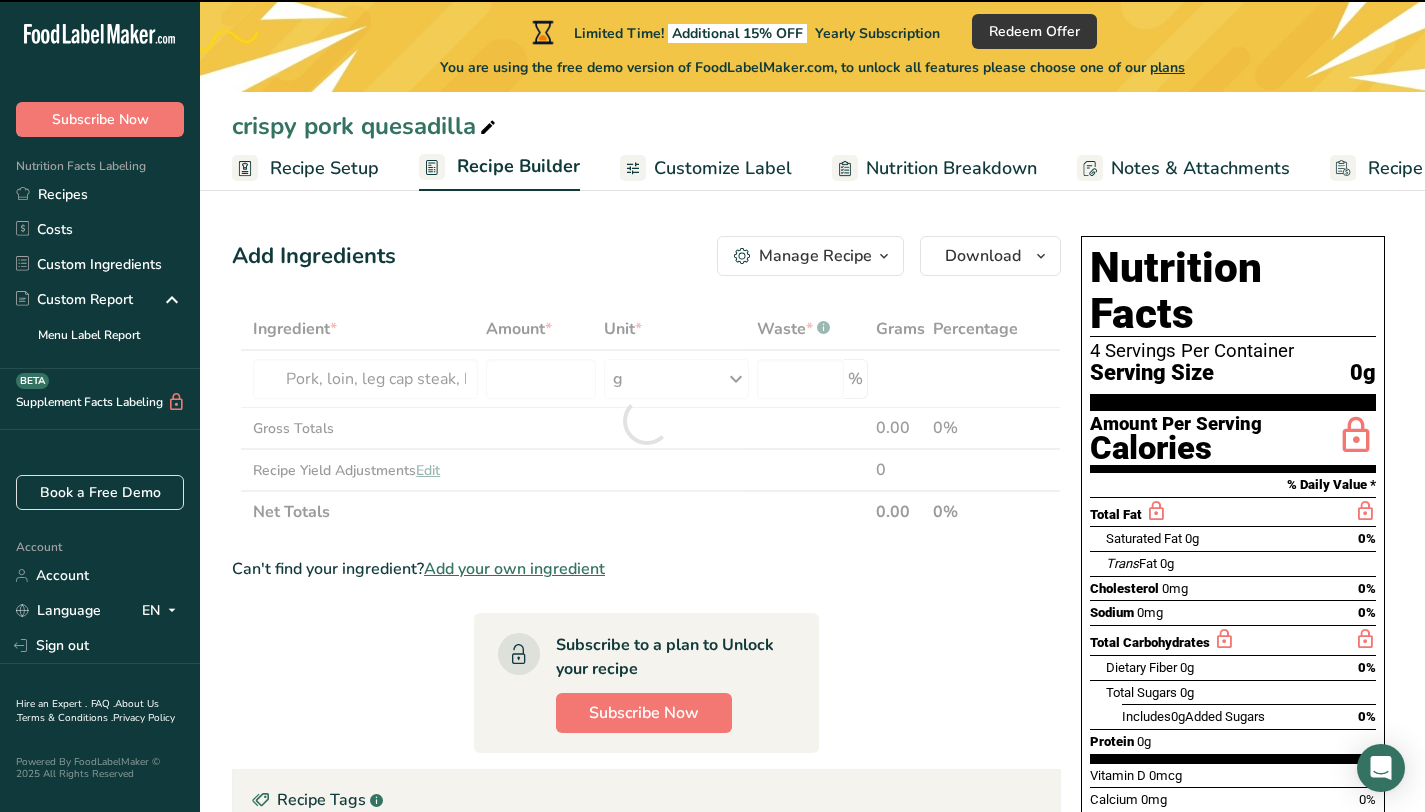 type on "0" 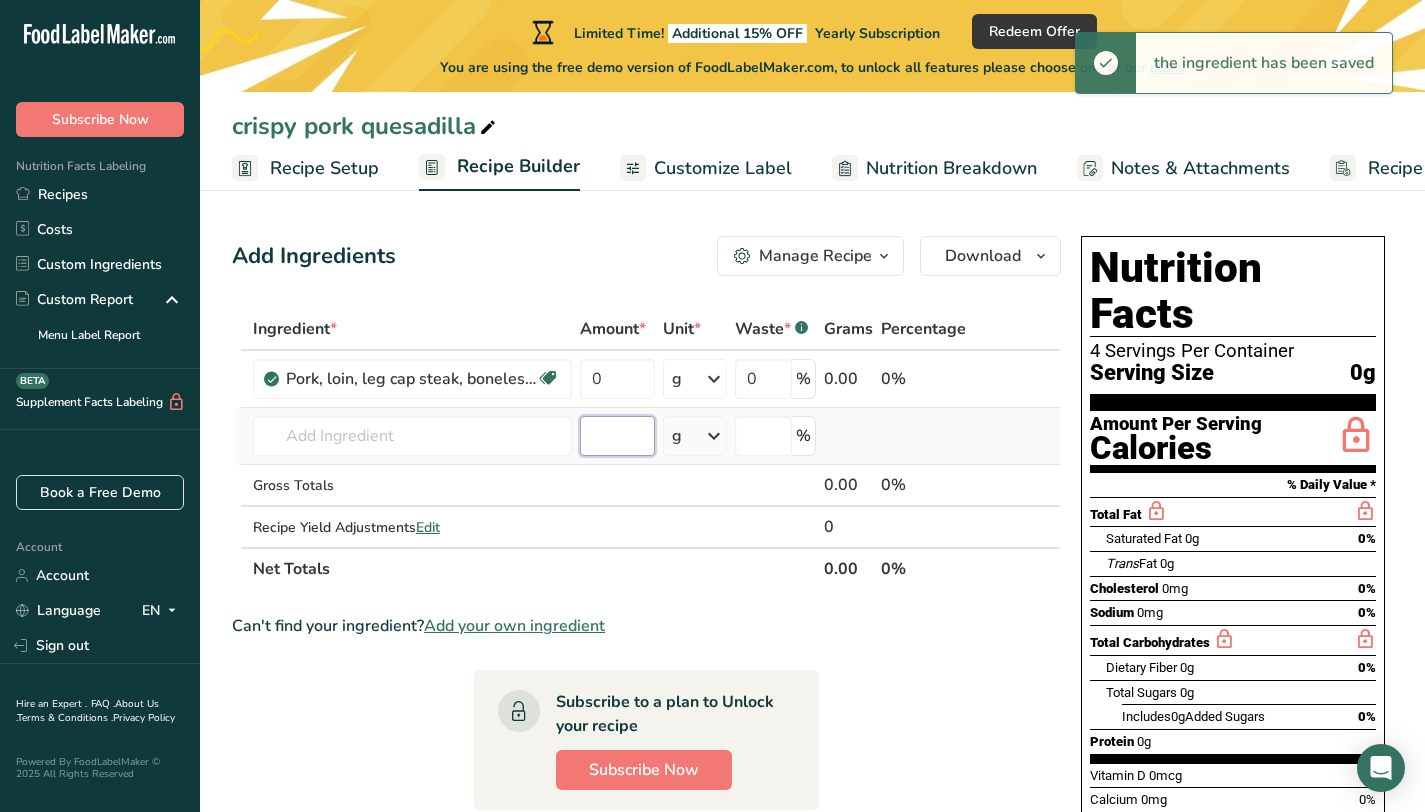 click at bounding box center [617, 436] 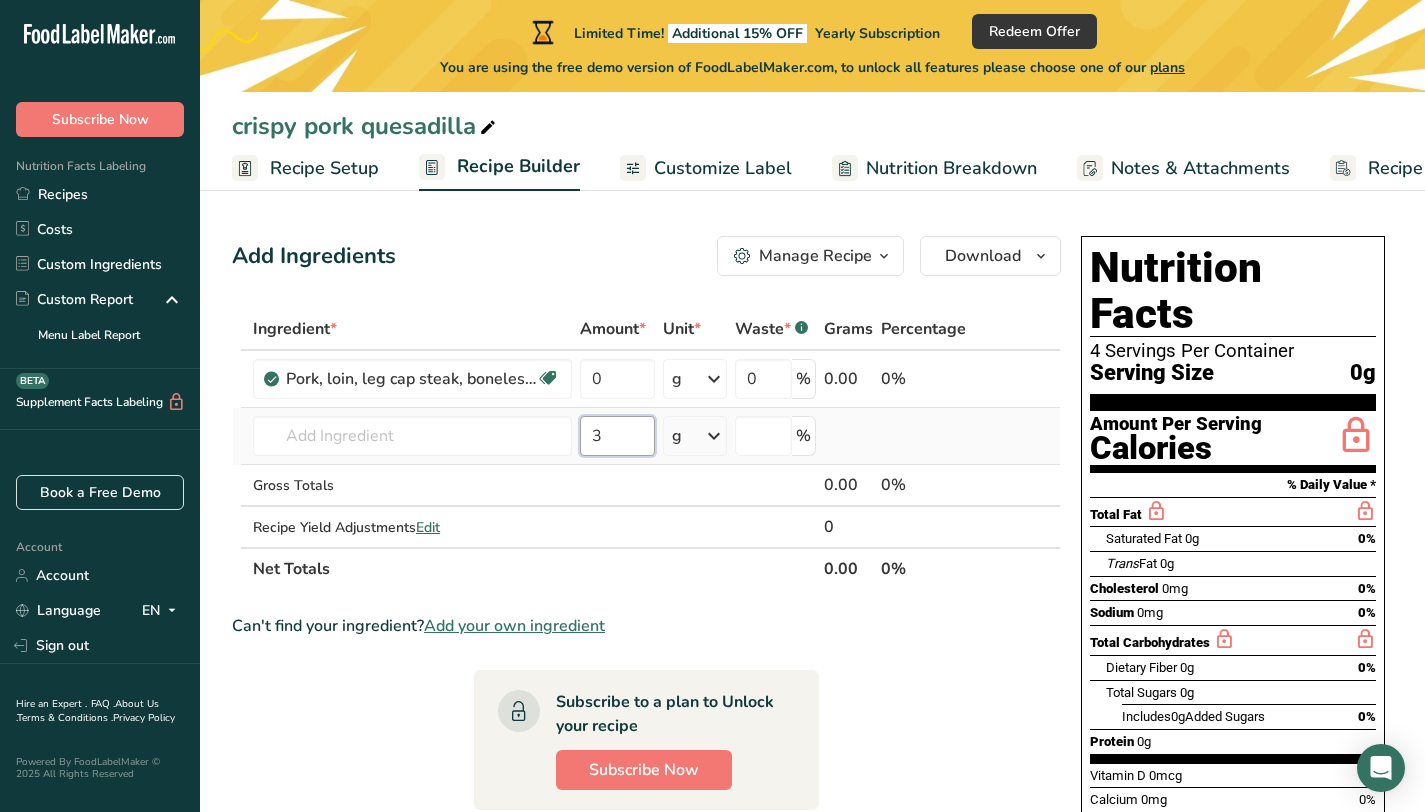 type on "3" 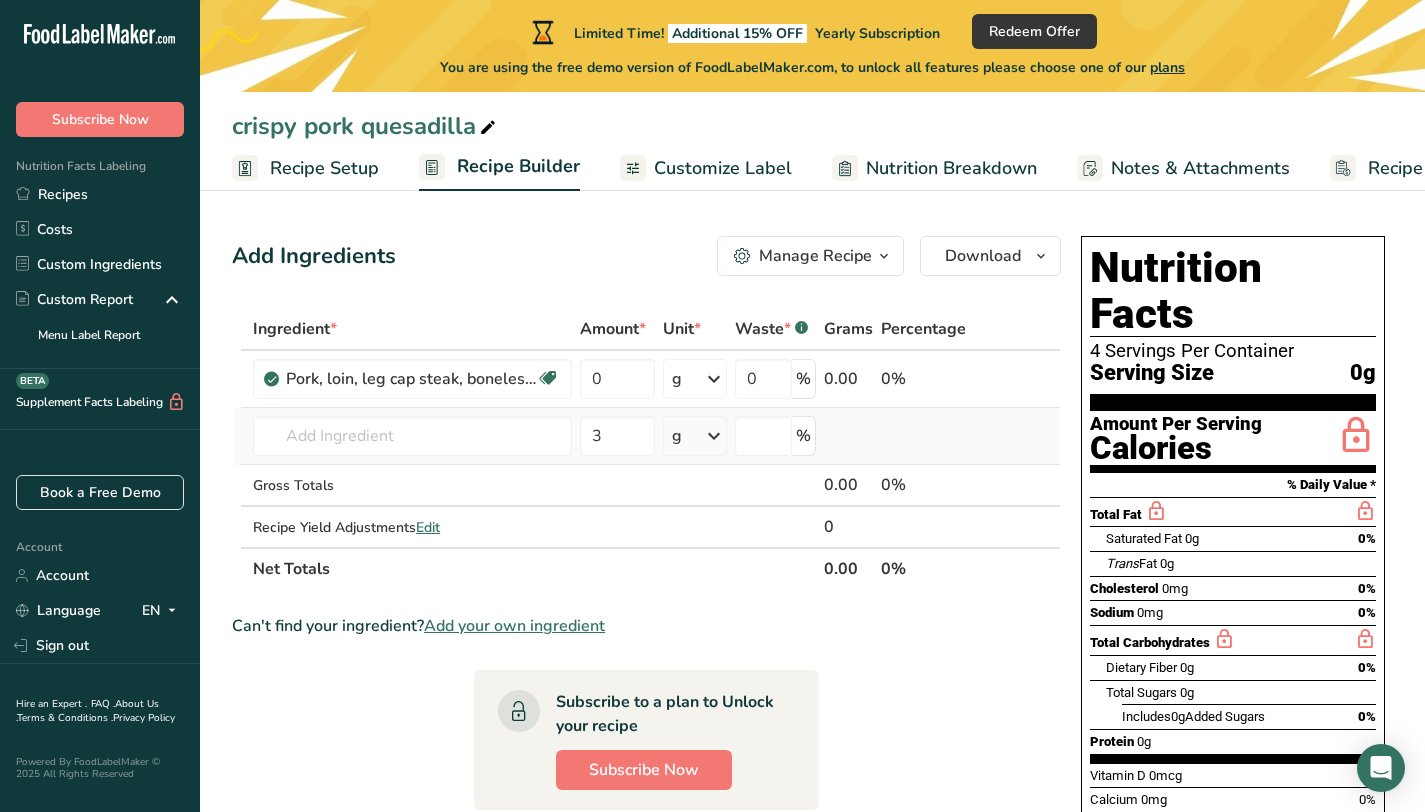 click at bounding box center (714, 436) 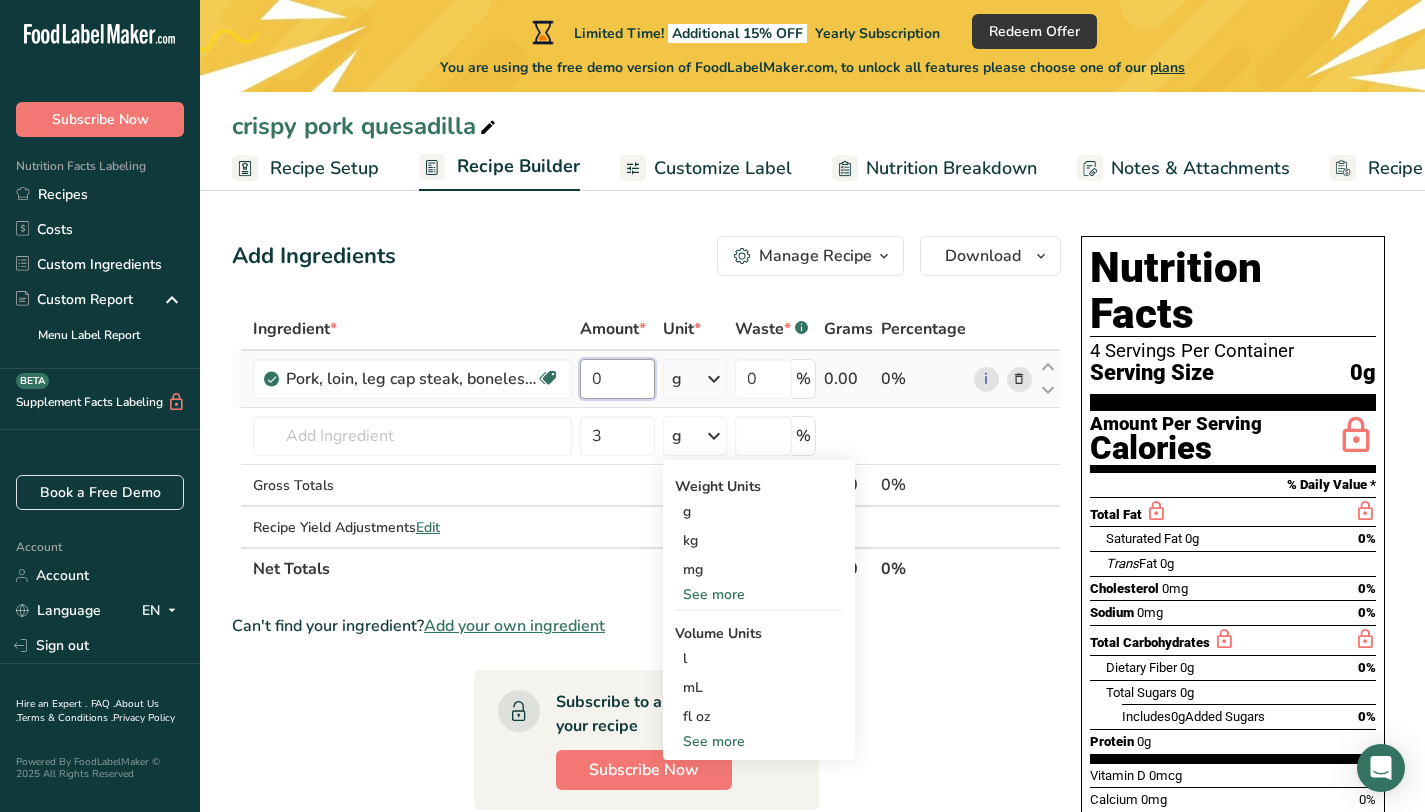 click on "0" at bounding box center [617, 379] 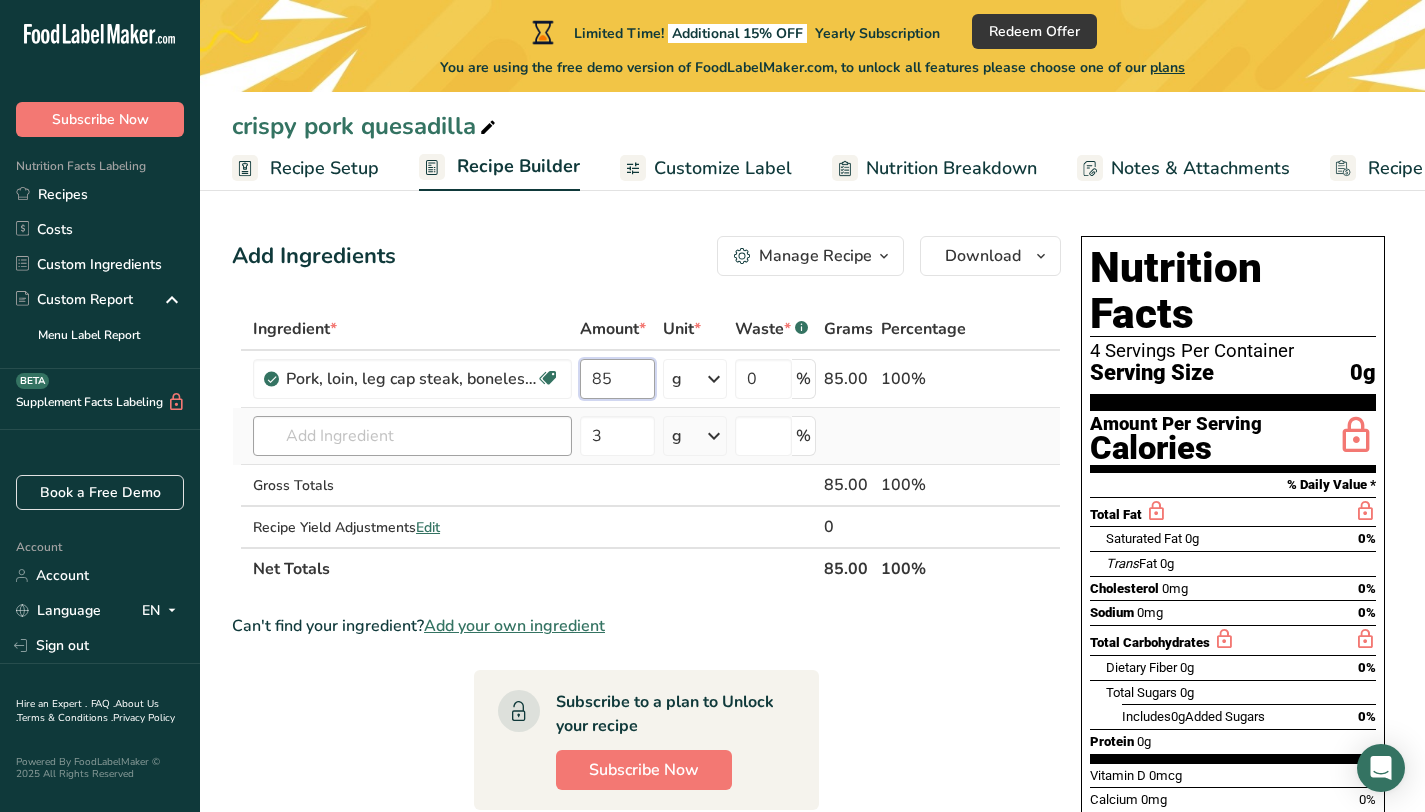 type on "85" 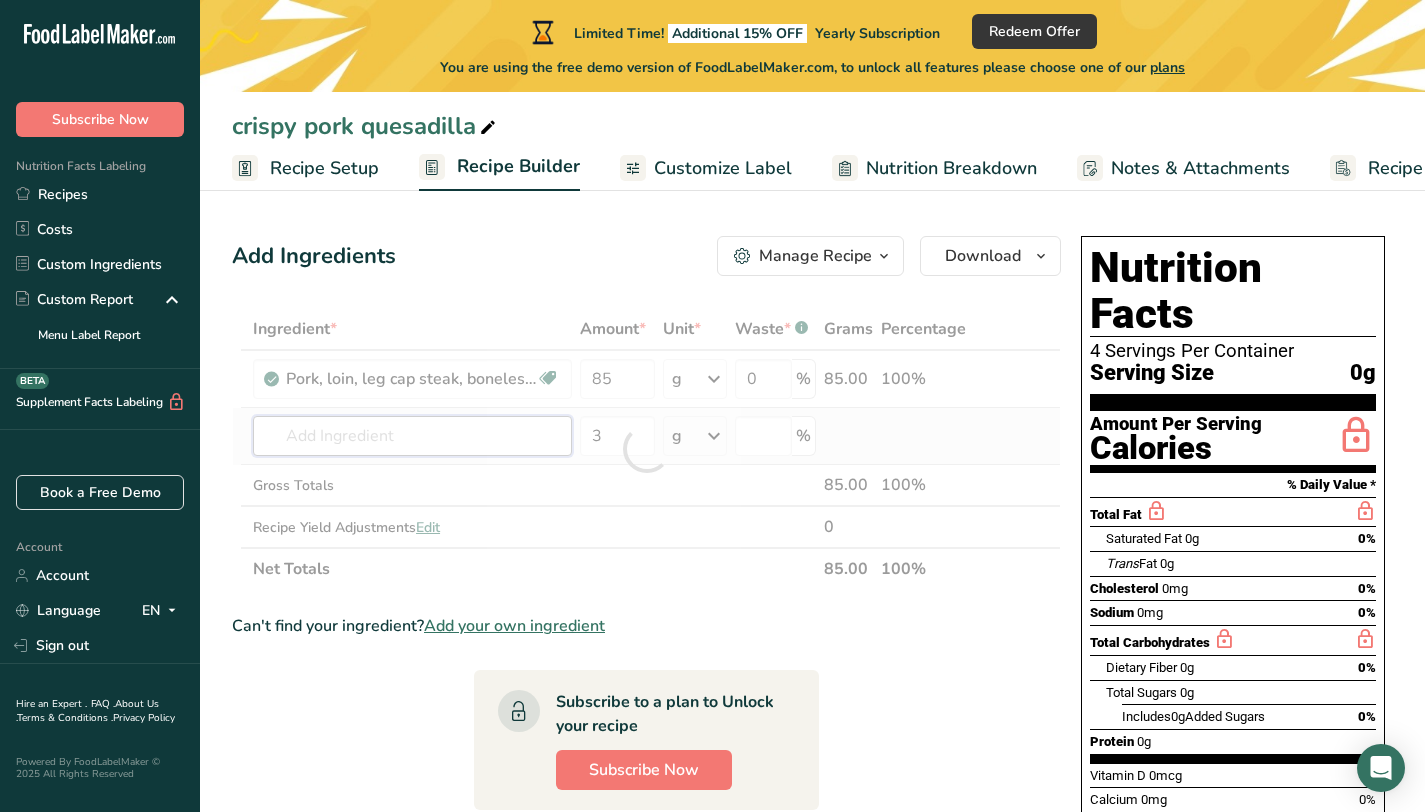 click on "Ingredient *
Amount *
Unit *
Waste *   .a-a{fill:#347362;}.b-a{fill:#fff;}          Grams
Percentage
Pork, loin, leg cap steak, boneless, separable lean and fat, cooked, broiled
Dairy free
Gluten free
Soy free
85
g
Portions
3 oz
1 piece
Weight Units
g
kg
mg
See more
Volume Units
l
Volume units require a density conversion. If you know your ingredient's density enter it below. Otherwise, click on "RIA" our AI Regulatory bot - she will be able to help you
lb/ft3
g/cm3
Confirm
mL
lb/ft3" at bounding box center [646, 449] 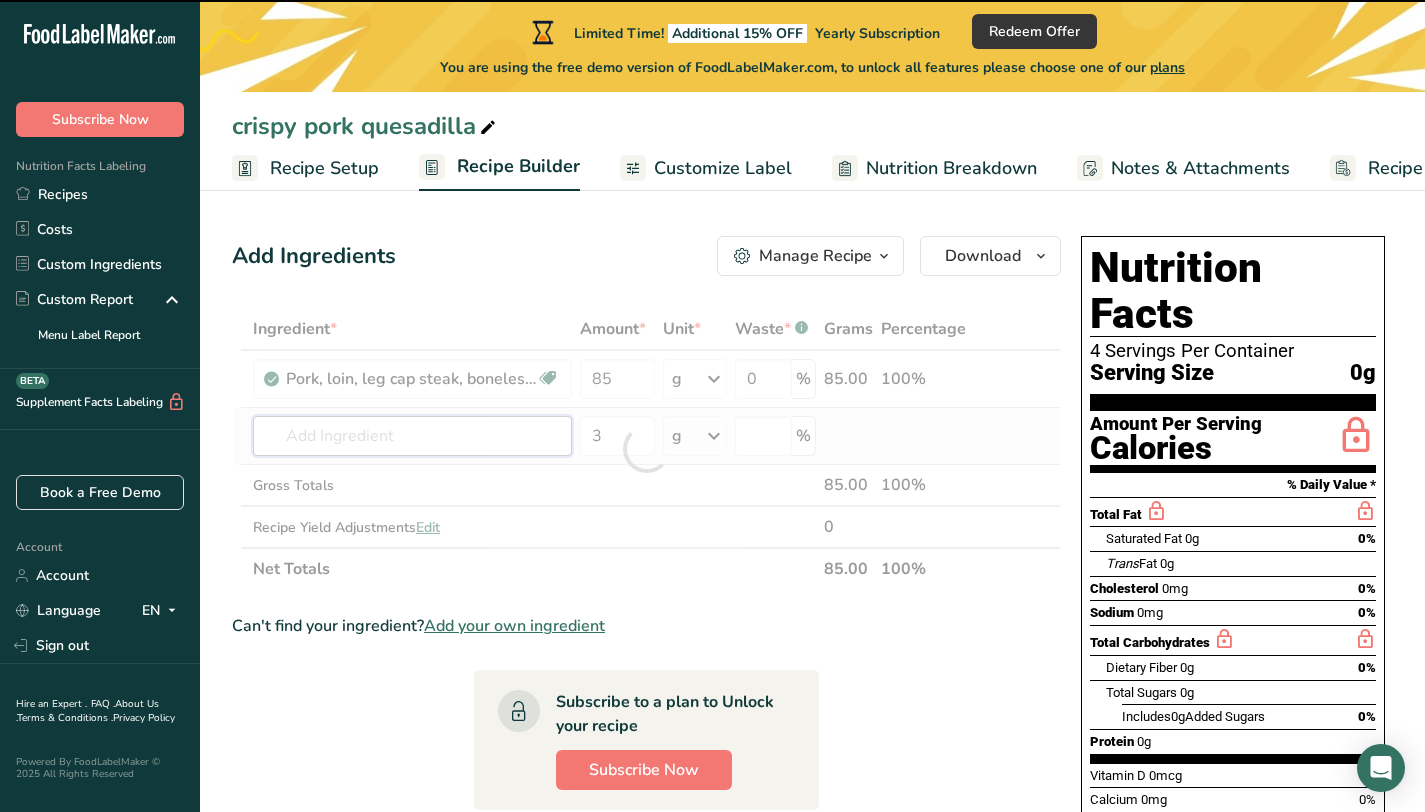 type 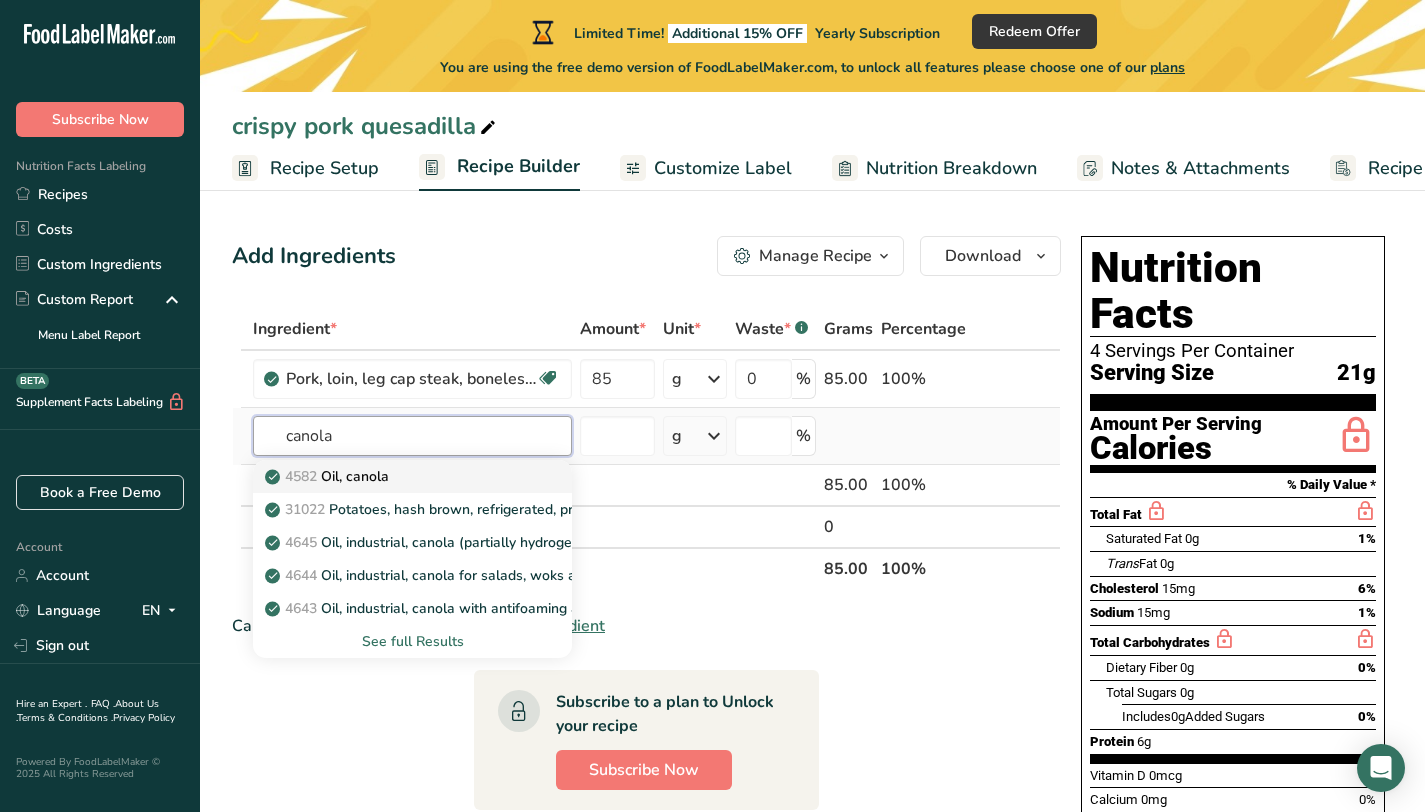 type on "canola" 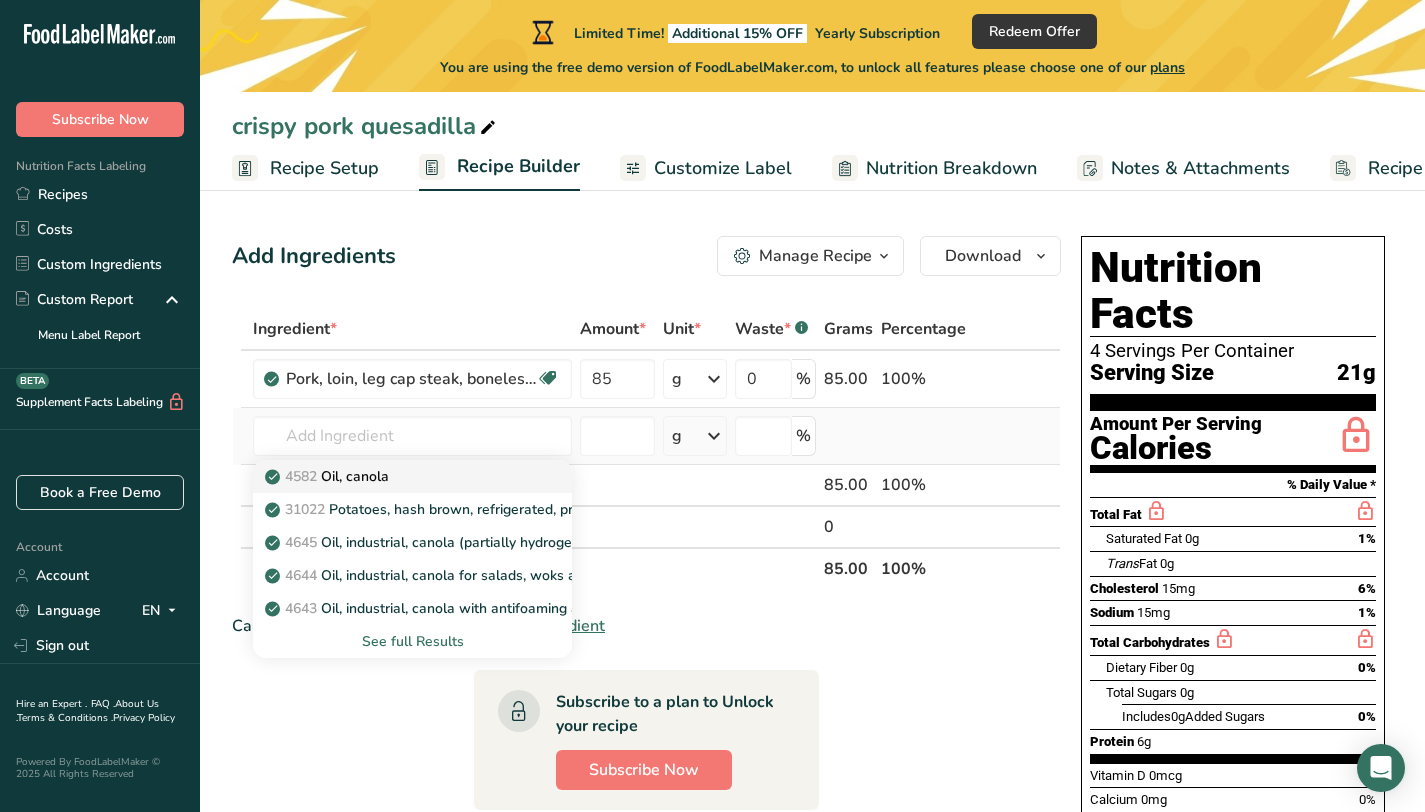 click on "4582
Oil, canola" at bounding box center [329, 476] 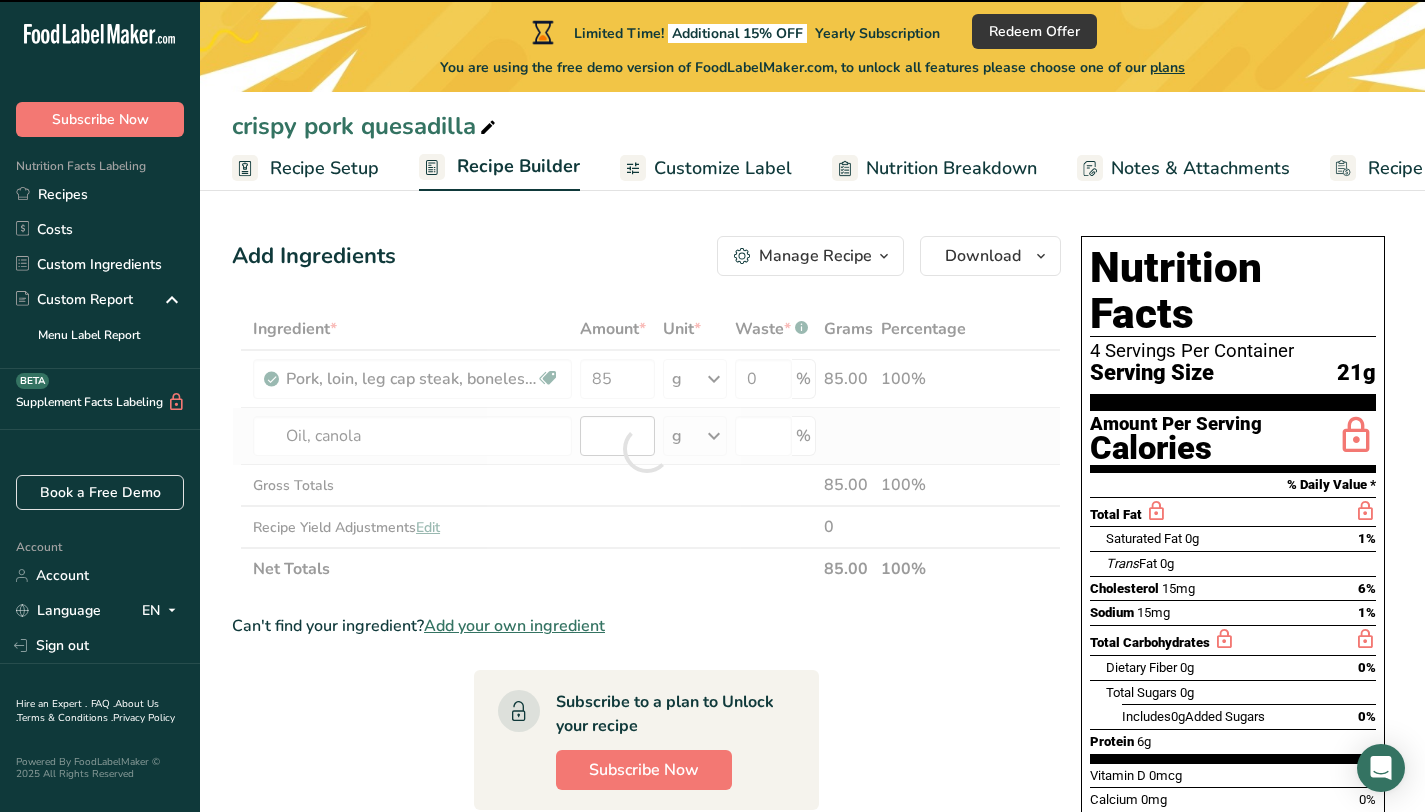 type on "0" 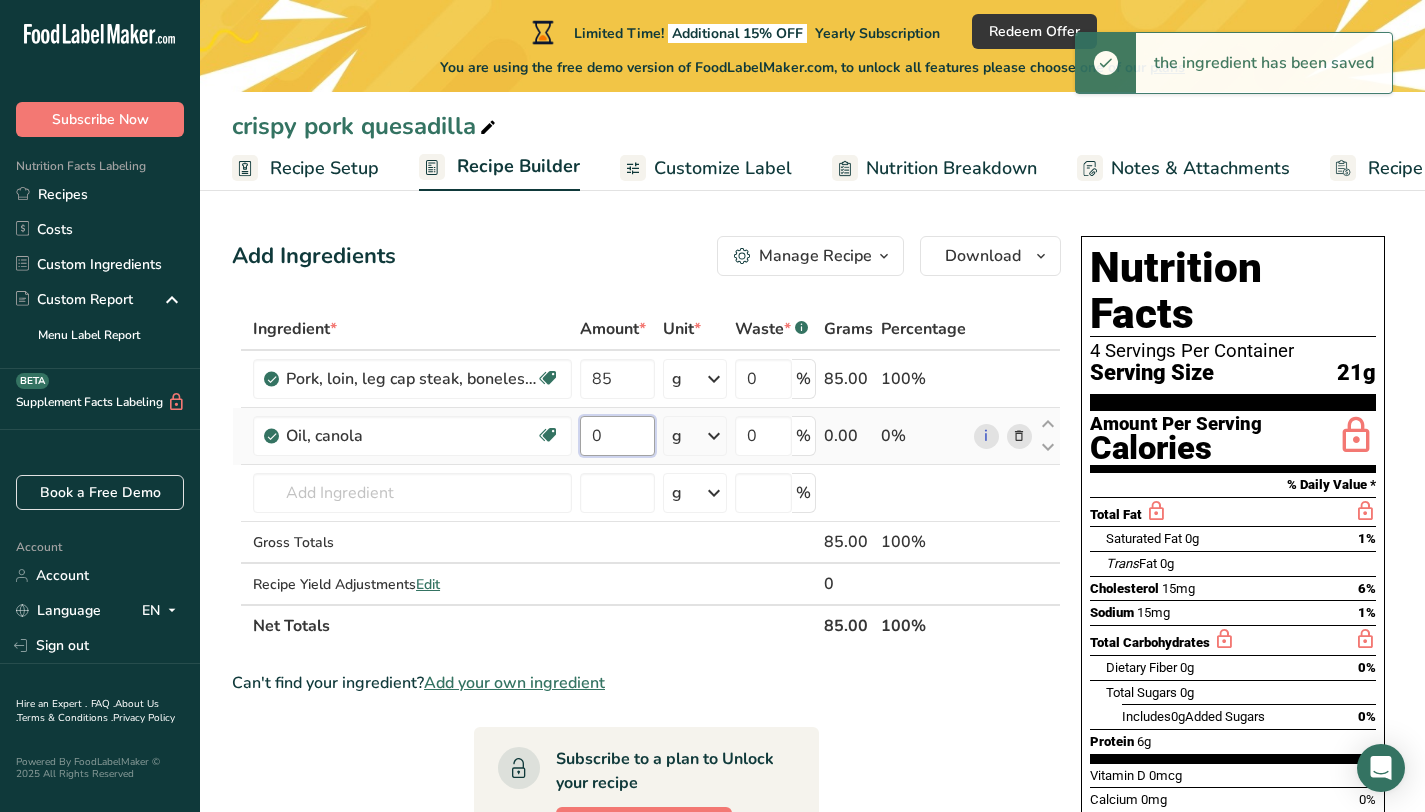 click on "0" at bounding box center [617, 436] 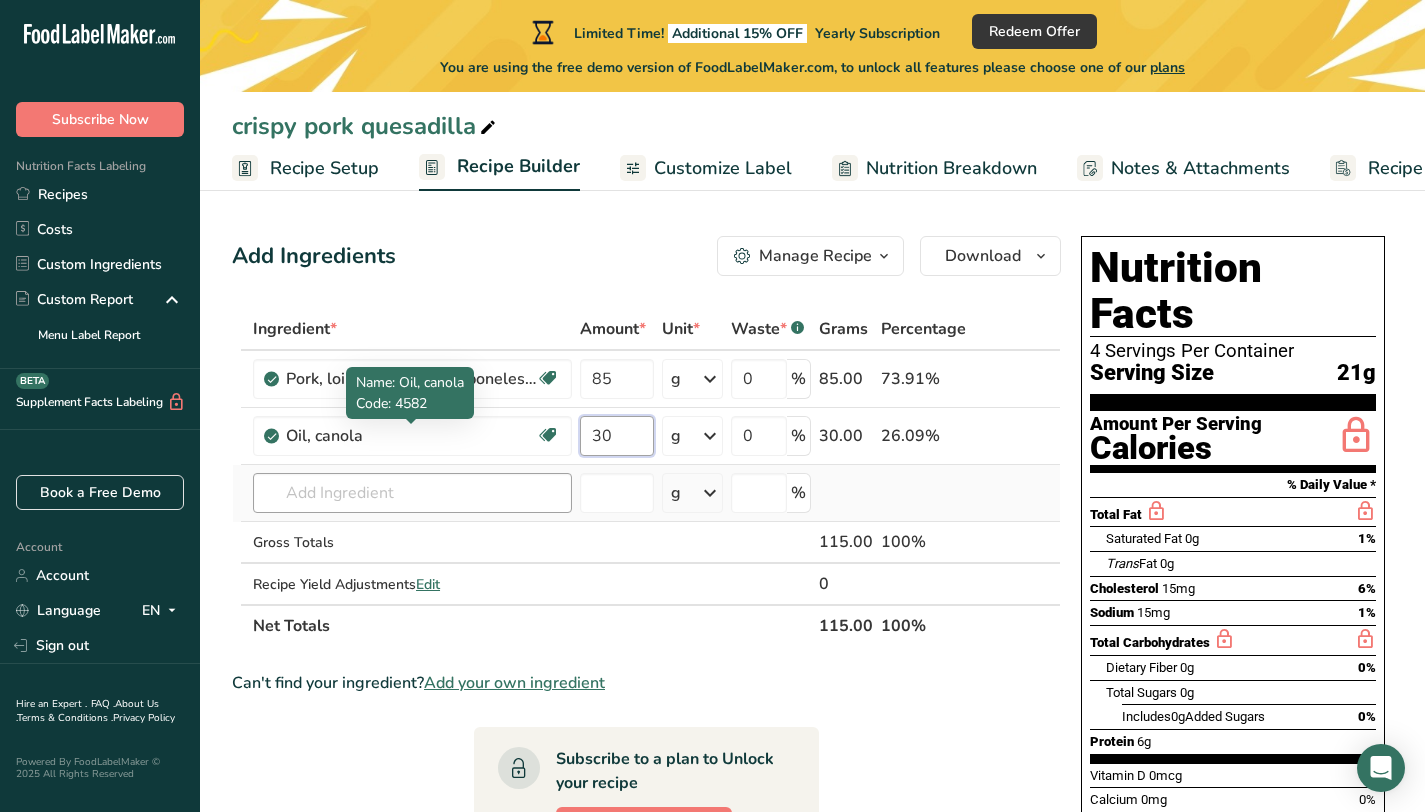 type on "30" 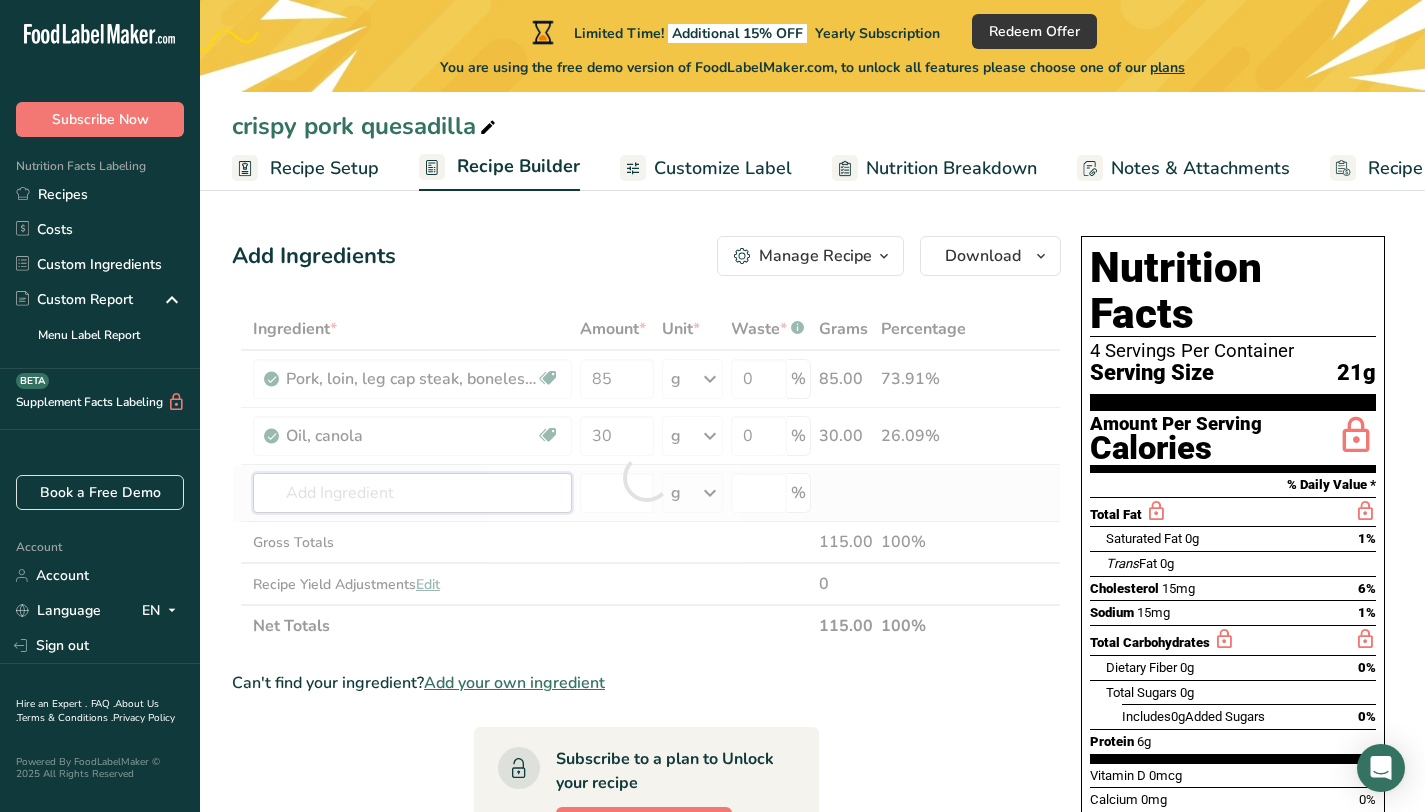 click on "Ingredient *
Amount *
Unit *
Waste *   .a-a{fill:#347362;}.b-a{fill:#fff;}          Grams
Percentage
Pork, loin, leg cap steak, boneless, separable lean and fat, cooked, broiled
Dairy free
Gluten free
Soy free
85
g
Portions
3 oz
1 piece
Weight Units
g
kg
mg
See more
Volume Units
l
Volume units require a density conversion. If you know your ingredient's density enter it below. Otherwise, click on "RIA" our AI Regulatory bot - she will be able to help you
lb/ft3
g/cm3
Confirm
mL
lb/ft3" at bounding box center (646, 477) 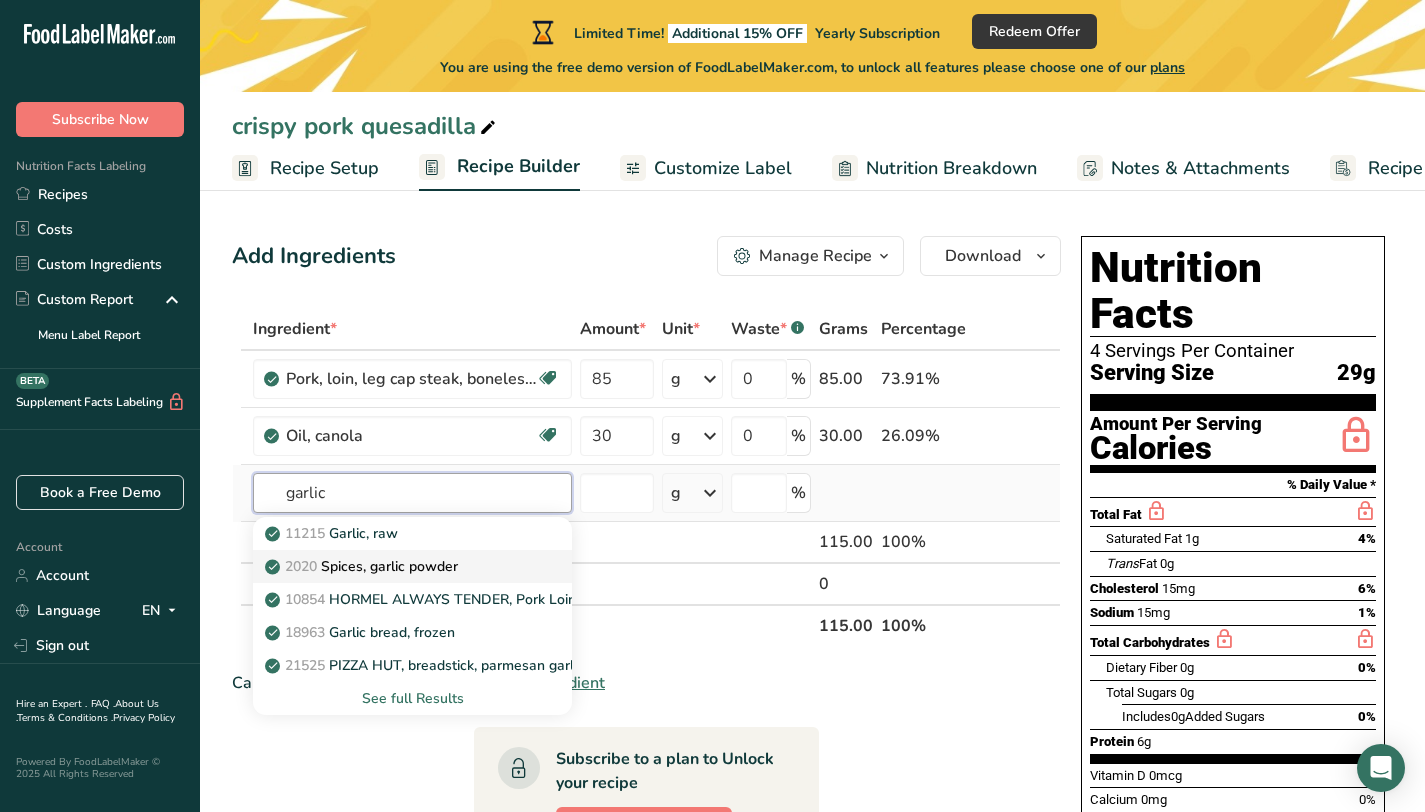 type on "garlic" 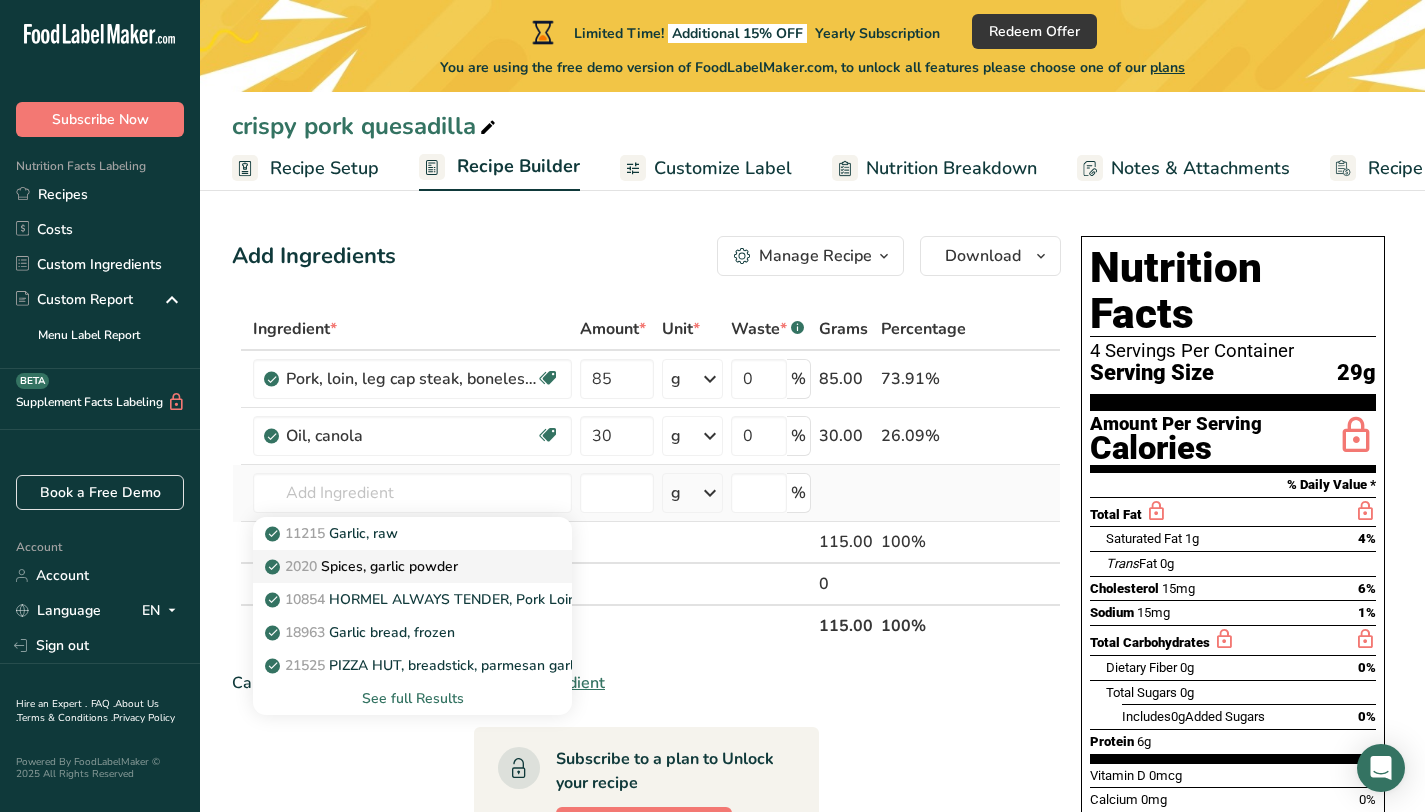 click on "2020
Spices, garlic powder" at bounding box center [363, 566] 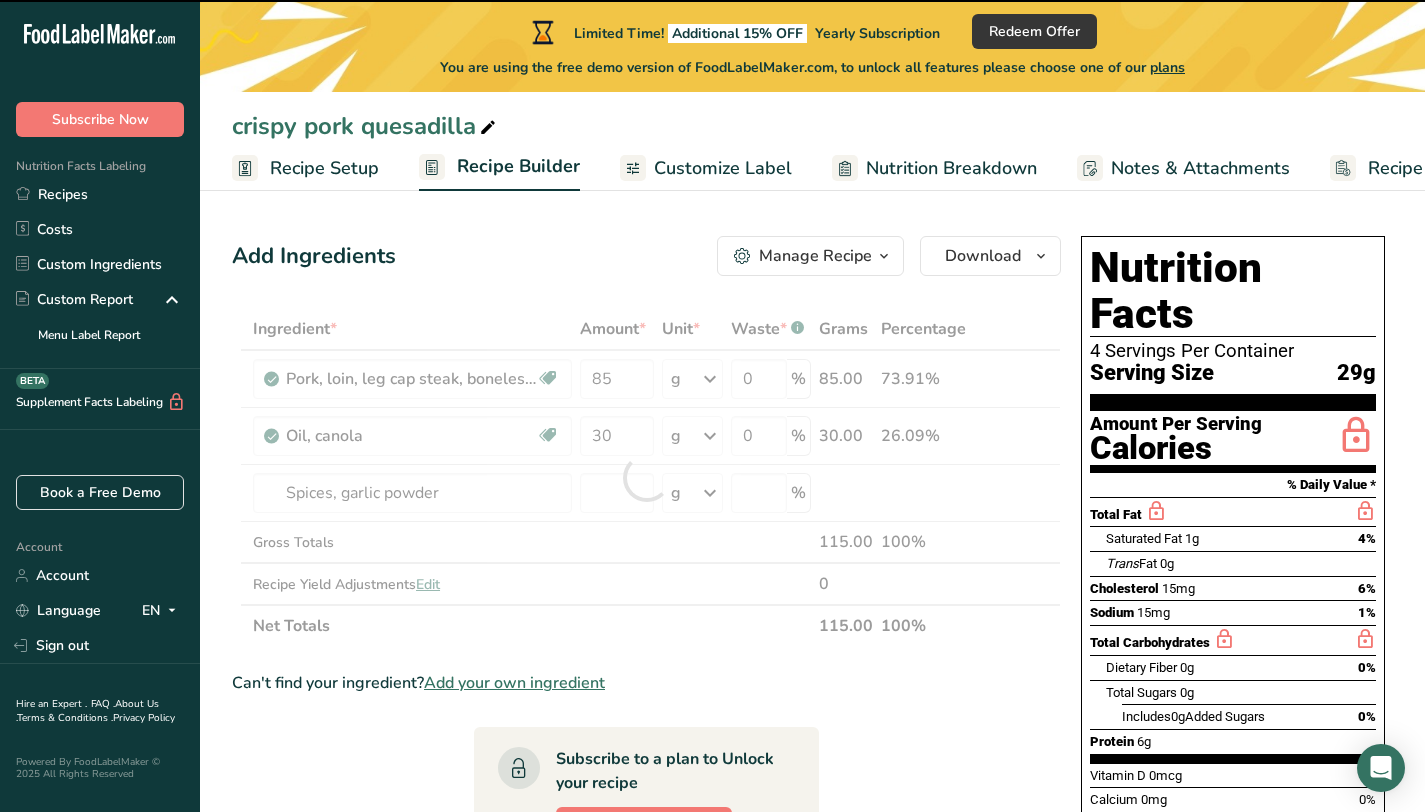type on "0" 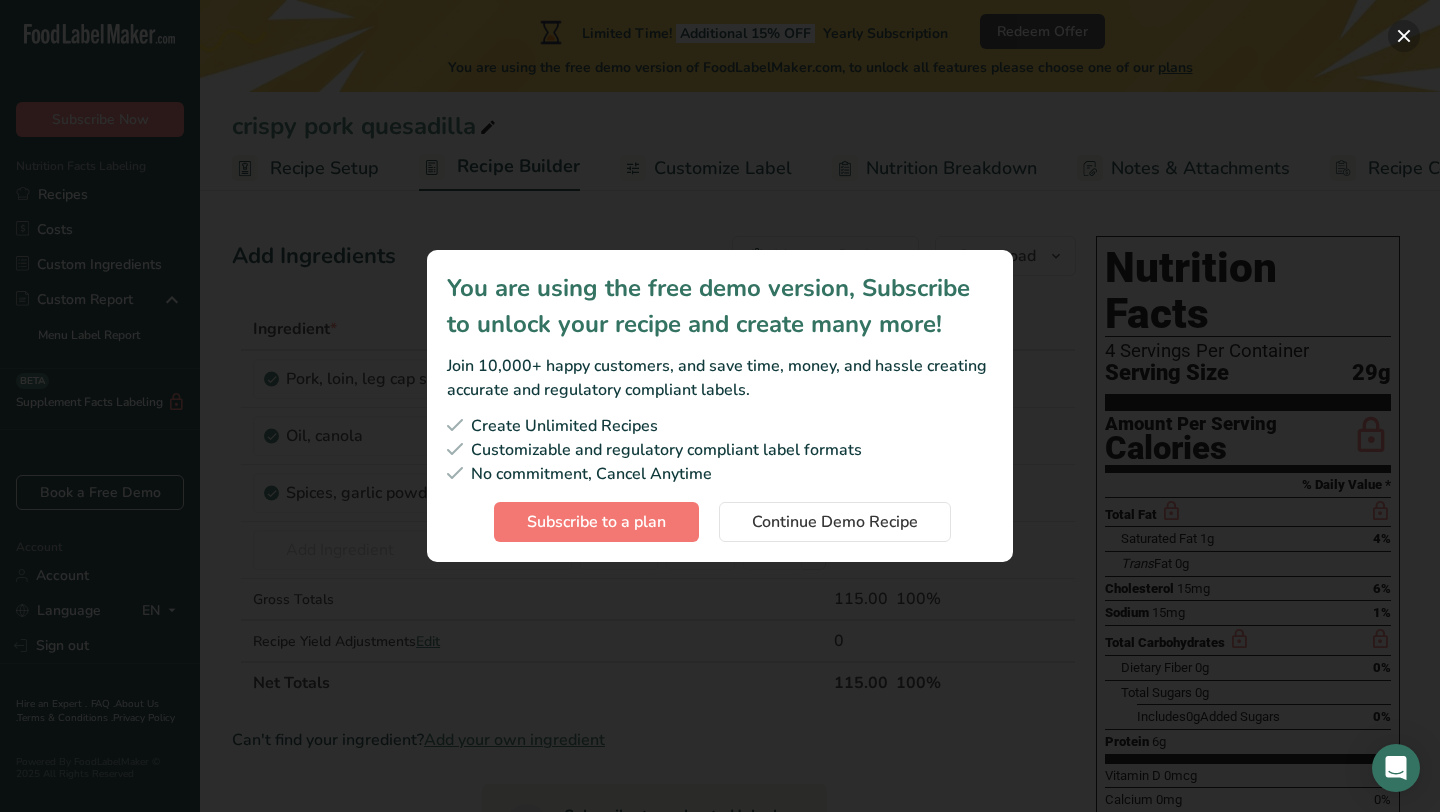 click at bounding box center [1404, 36] 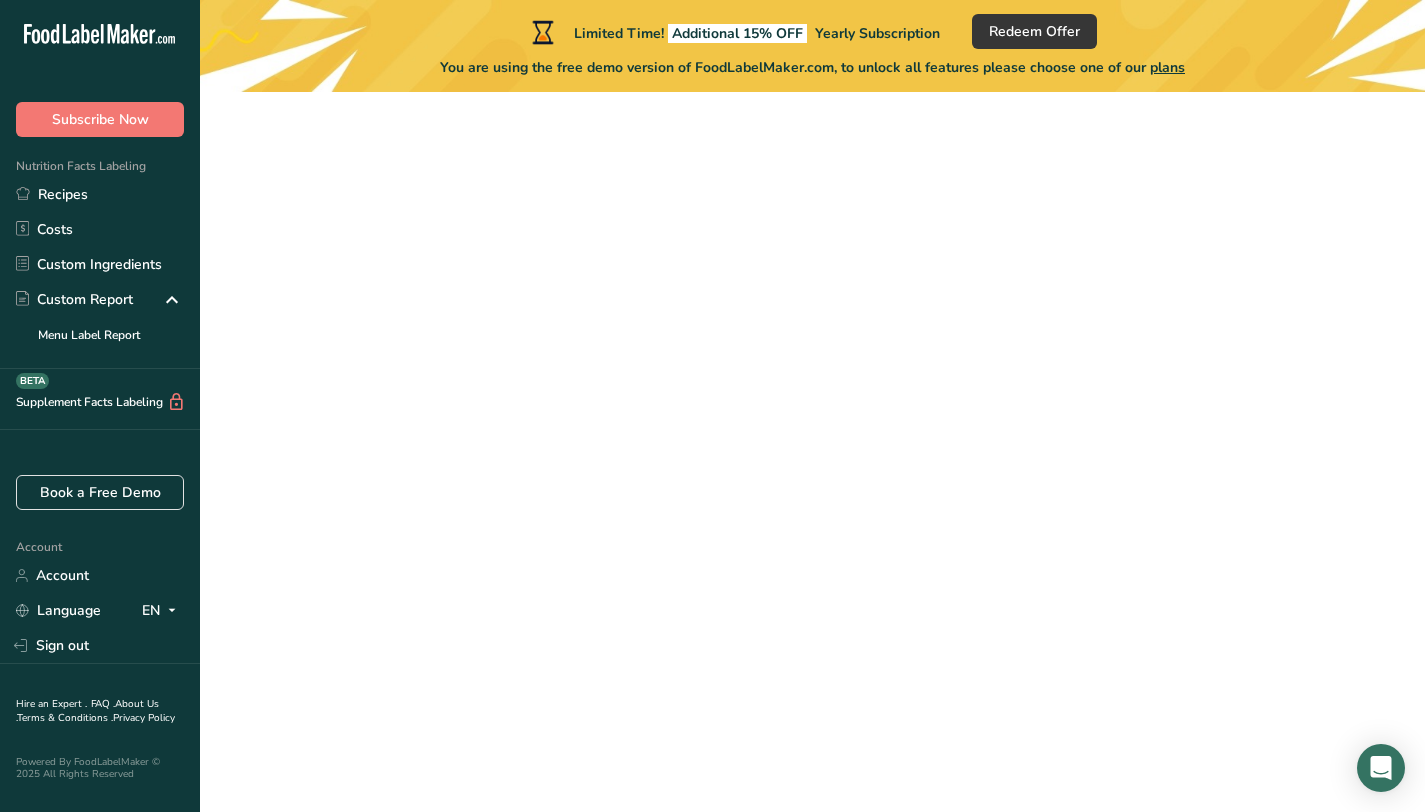 scroll, scrollTop: 99, scrollLeft: 0, axis: vertical 